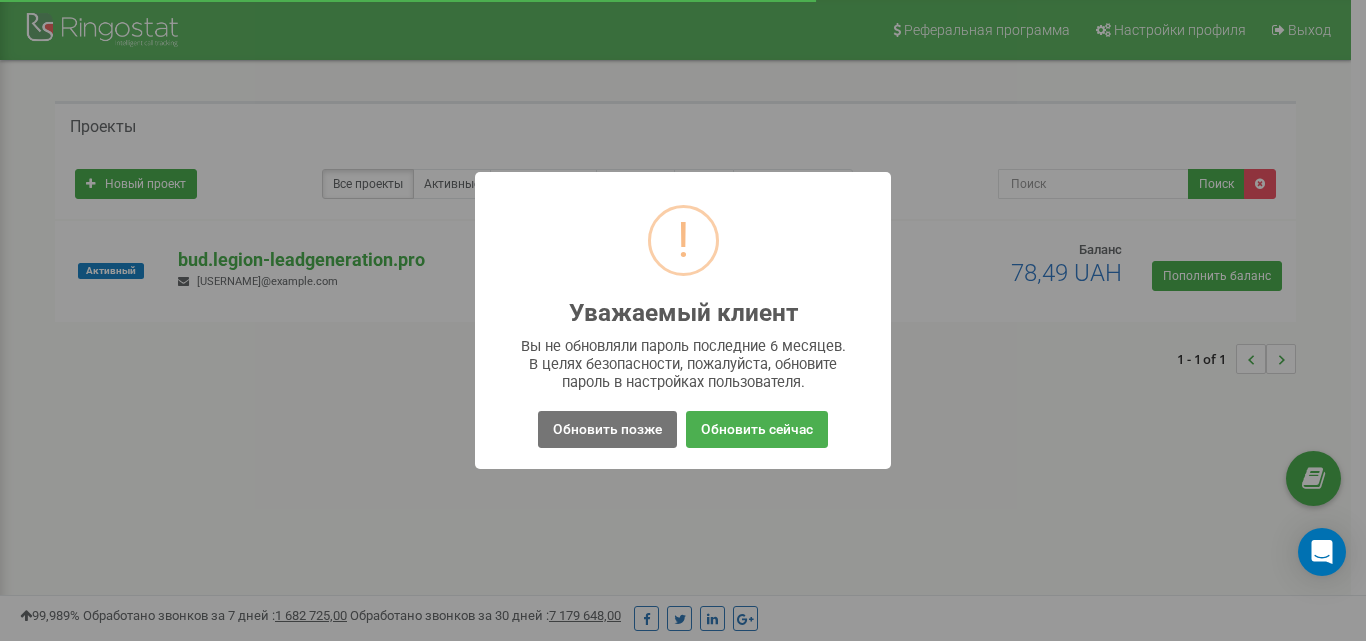 click on "Обновить позже" at bounding box center [607, 429] 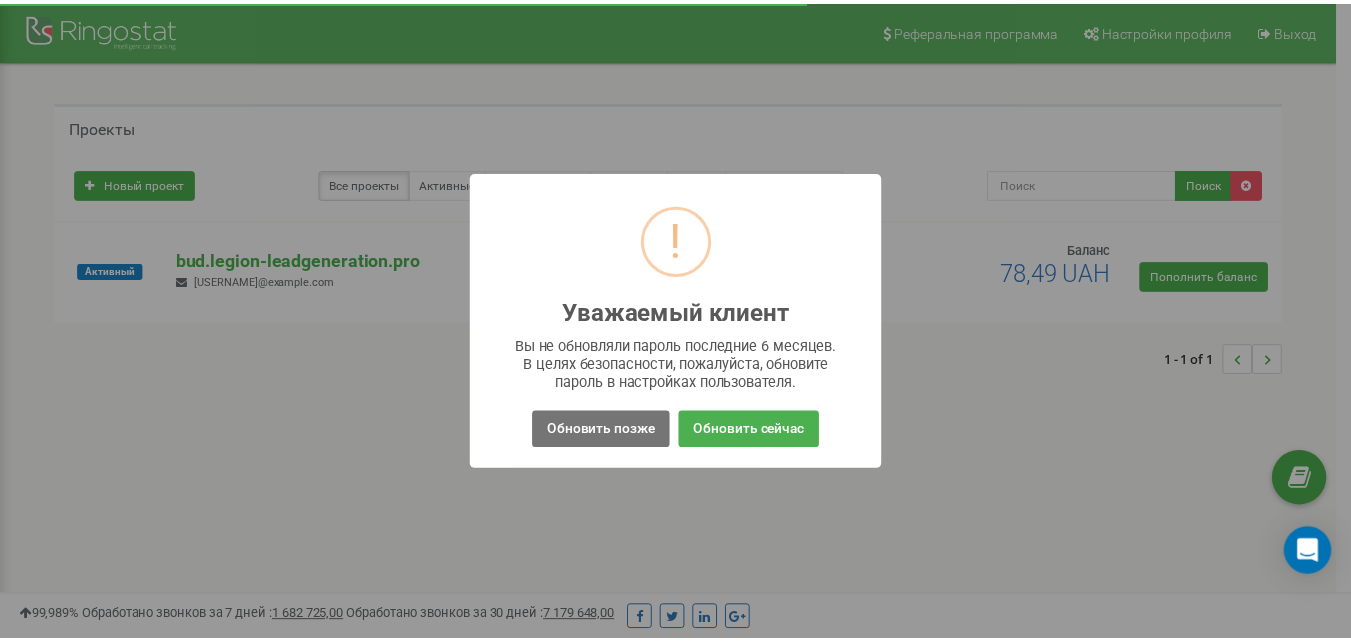 scroll, scrollTop: 0, scrollLeft: 0, axis: both 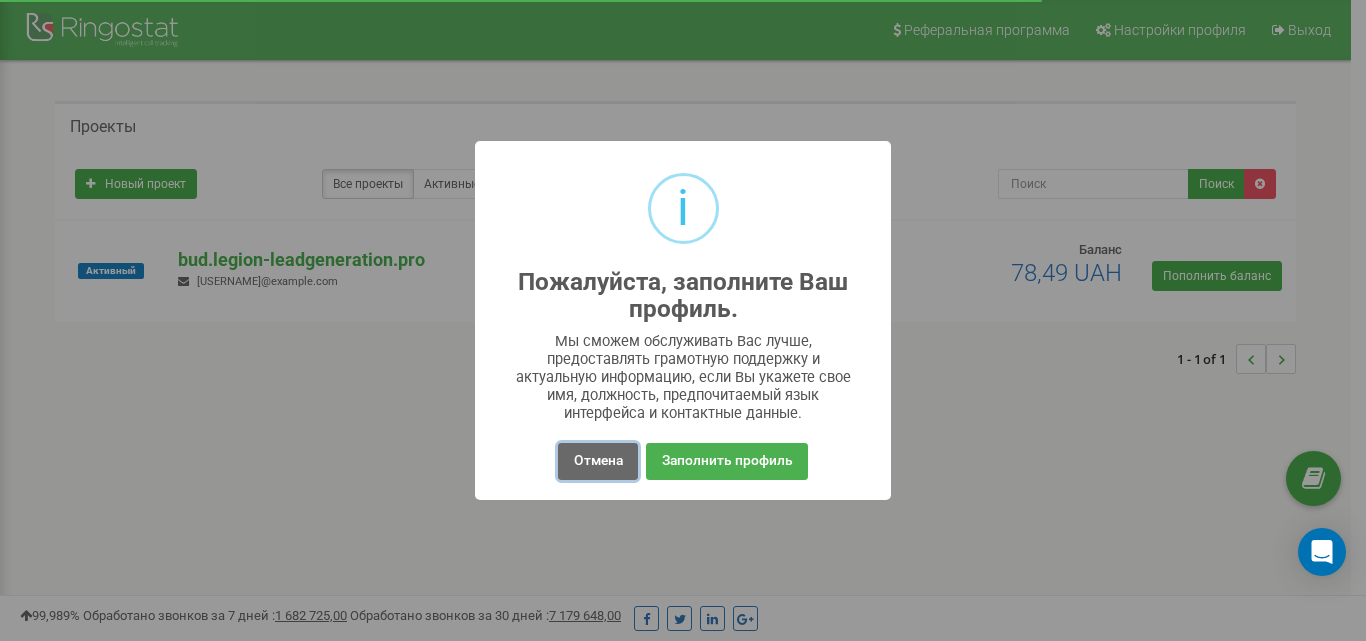 click on "Отмена" at bounding box center (597, 461) 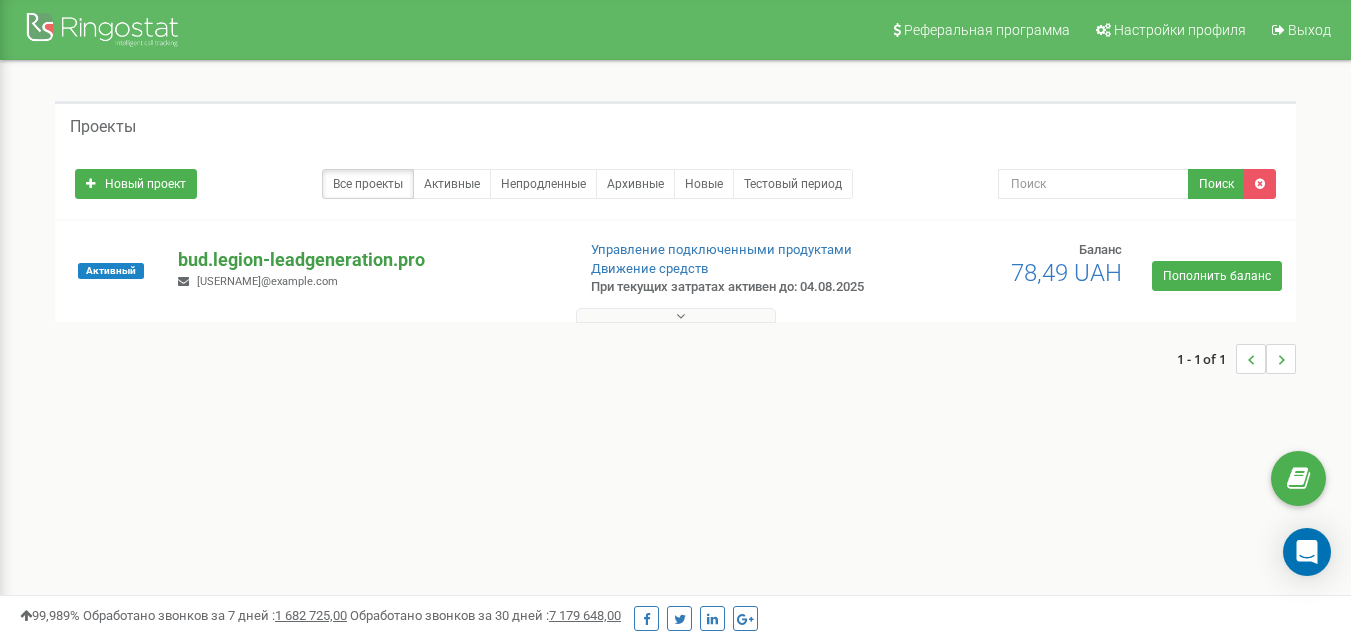 click on "bud.legion-leadgeneration.pro" at bounding box center (368, 260) 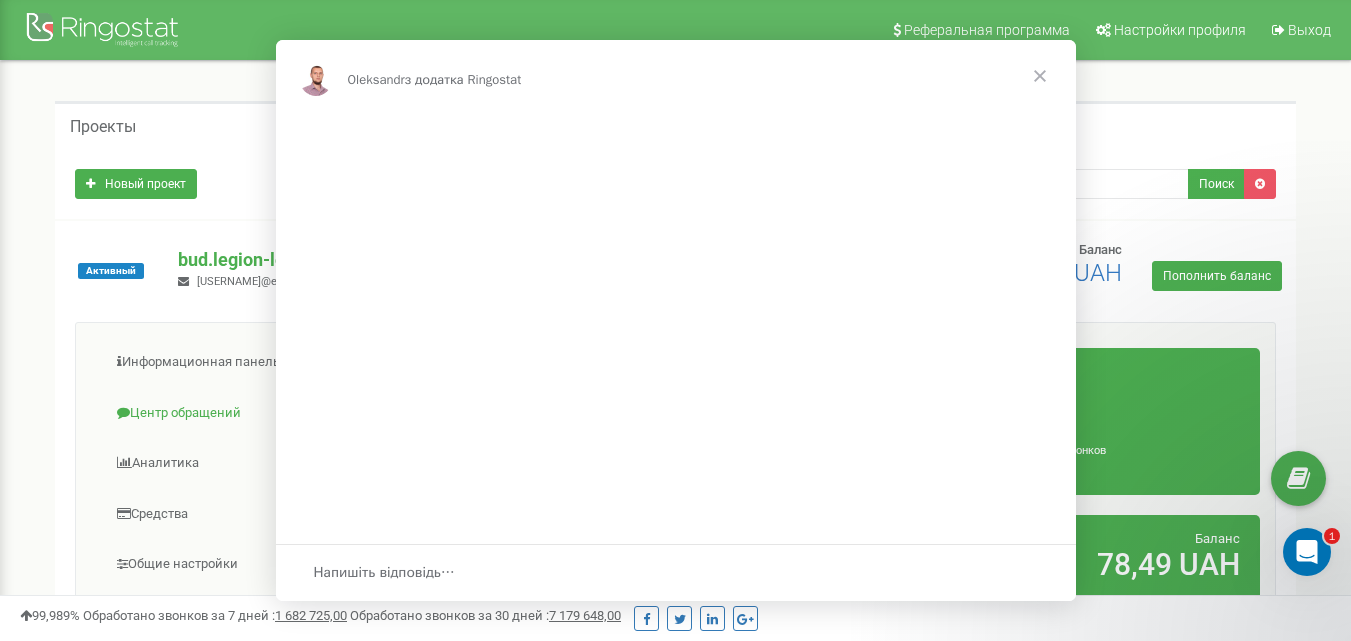 scroll, scrollTop: 0, scrollLeft: 0, axis: both 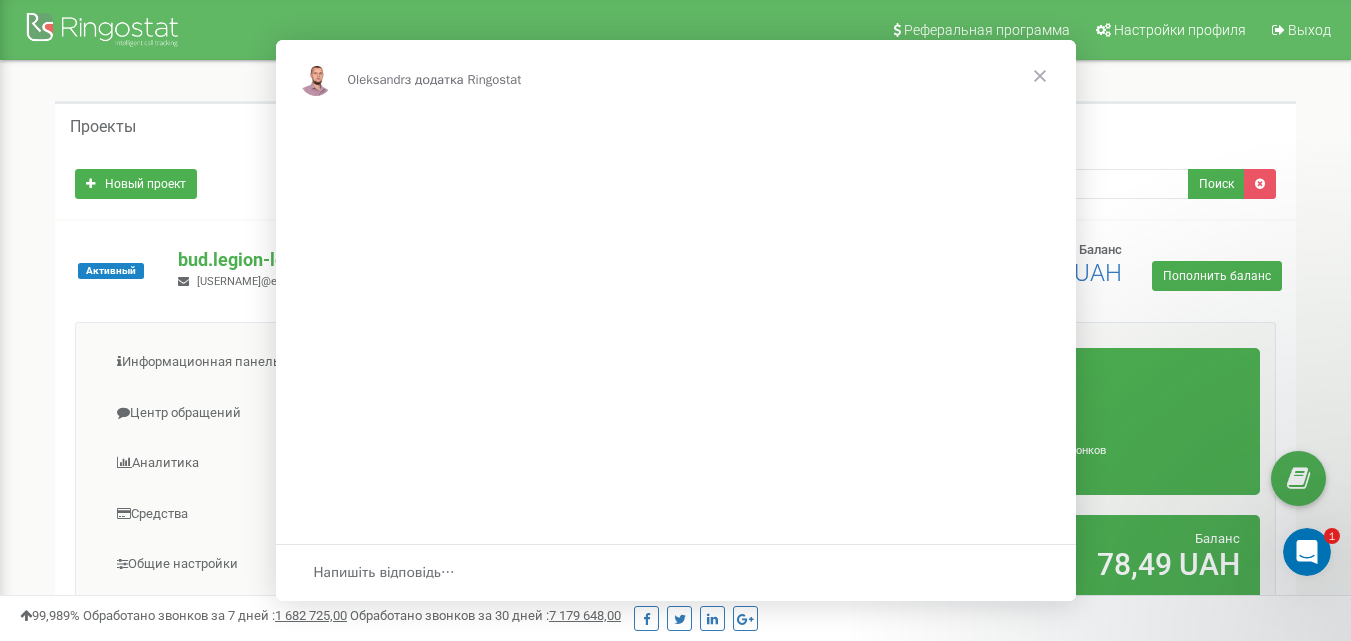click at bounding box center (675, 320) 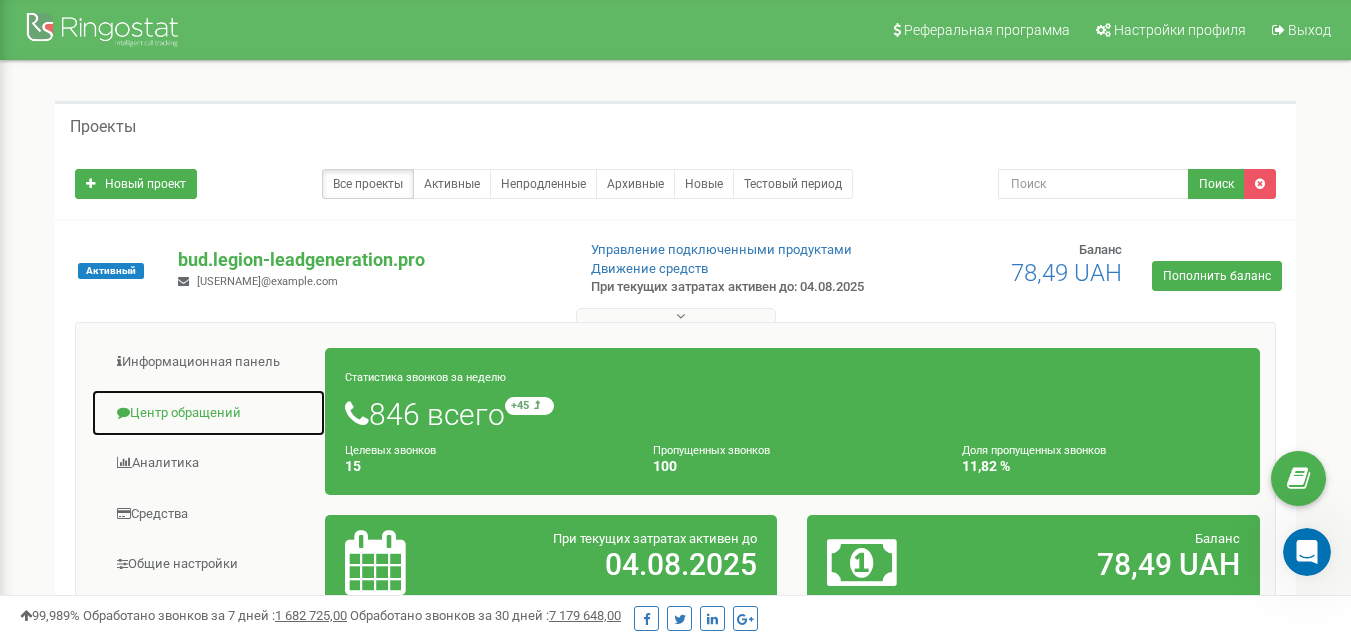 click on "Центр обращений" at bounding box center (208, 413) 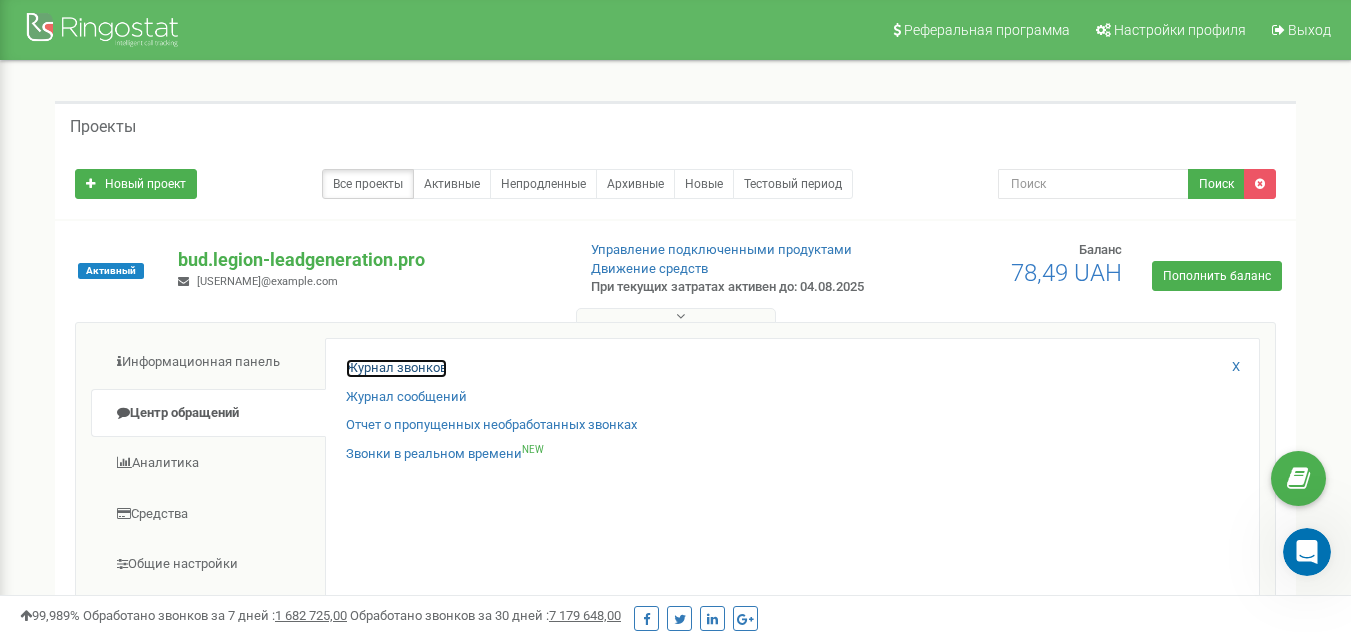 click on "Журнал звонков" at bounding box center (396, 368) 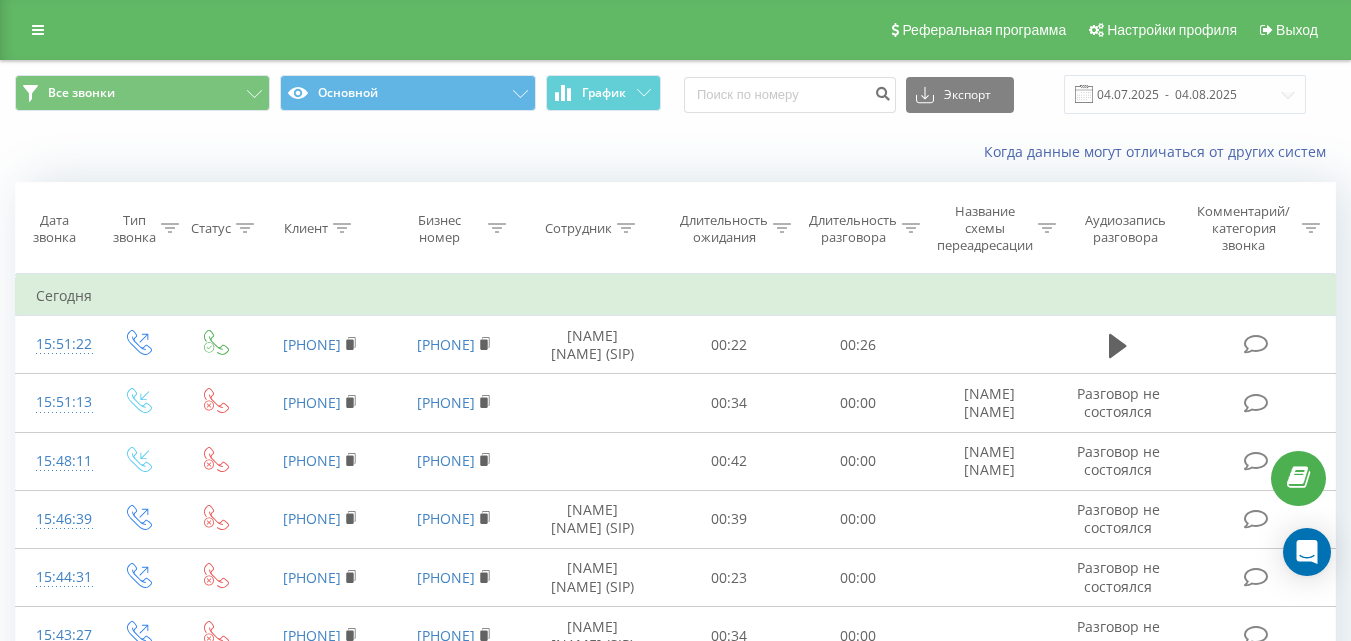 scroll, scrollTop: 0, scrollLeft: 0, axis: both 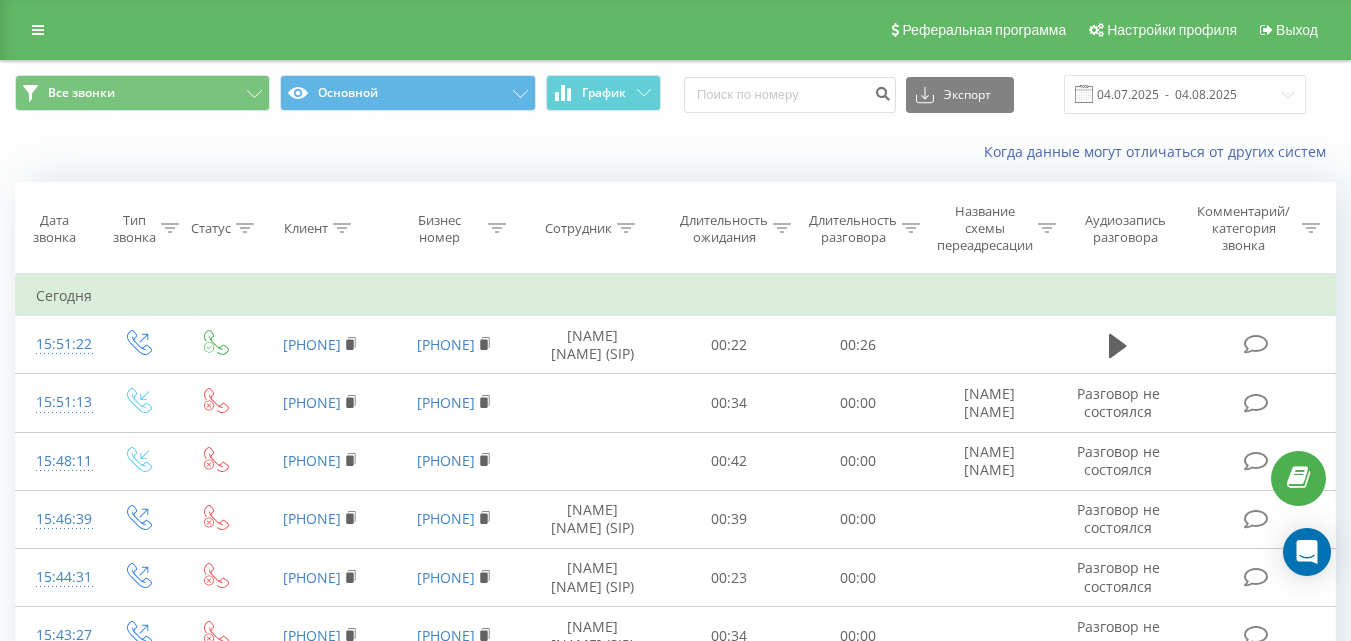 click at bounding box center (342, 228) 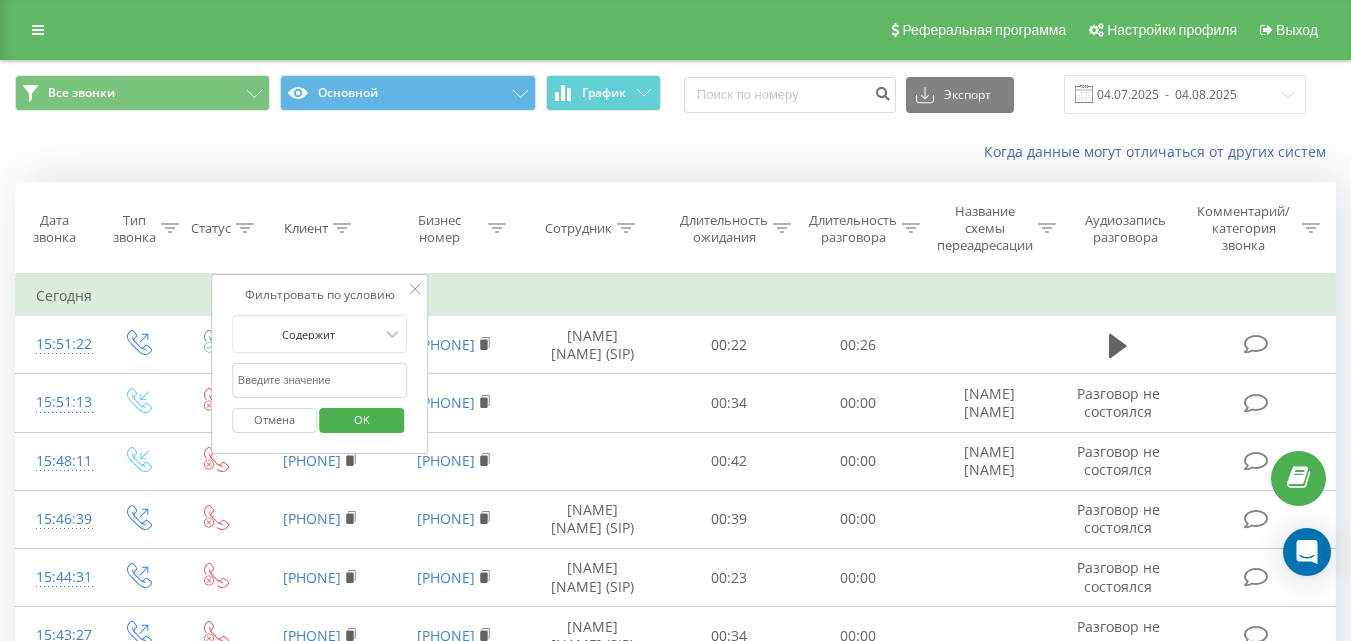 click at bounding box center (320, 380) 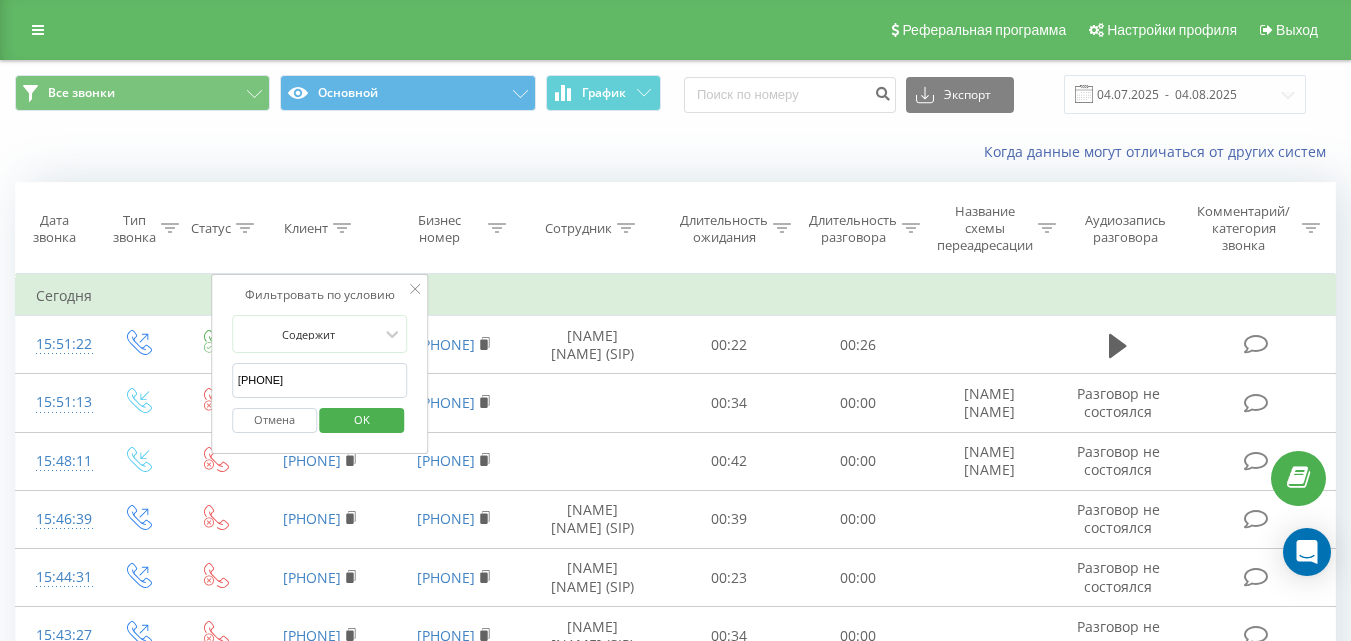 type on "[PHONE]" 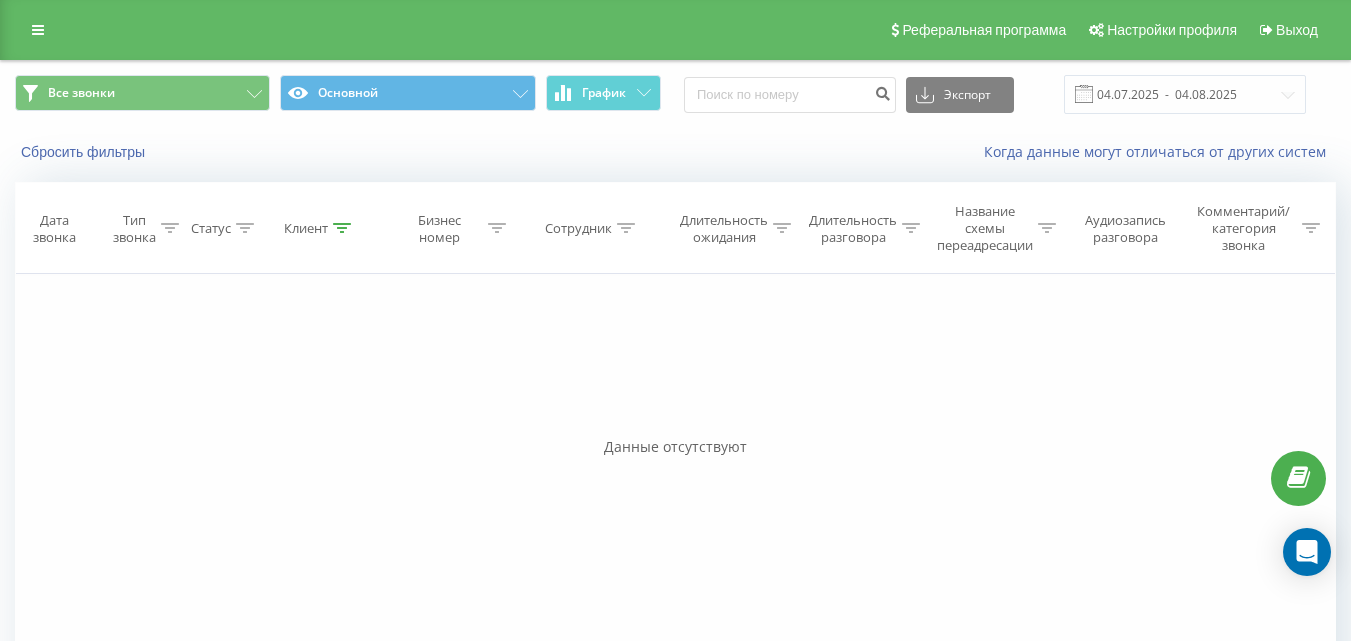 click 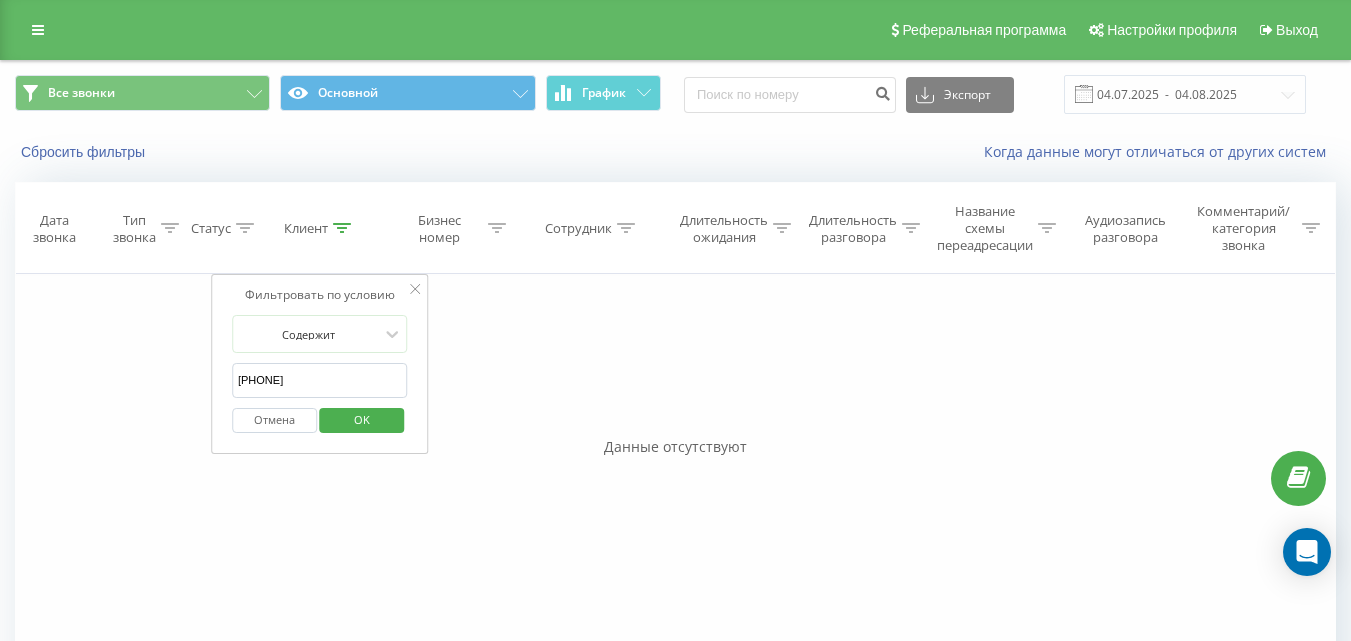 click on "[PHONE]" at bounding box center [320, 380] 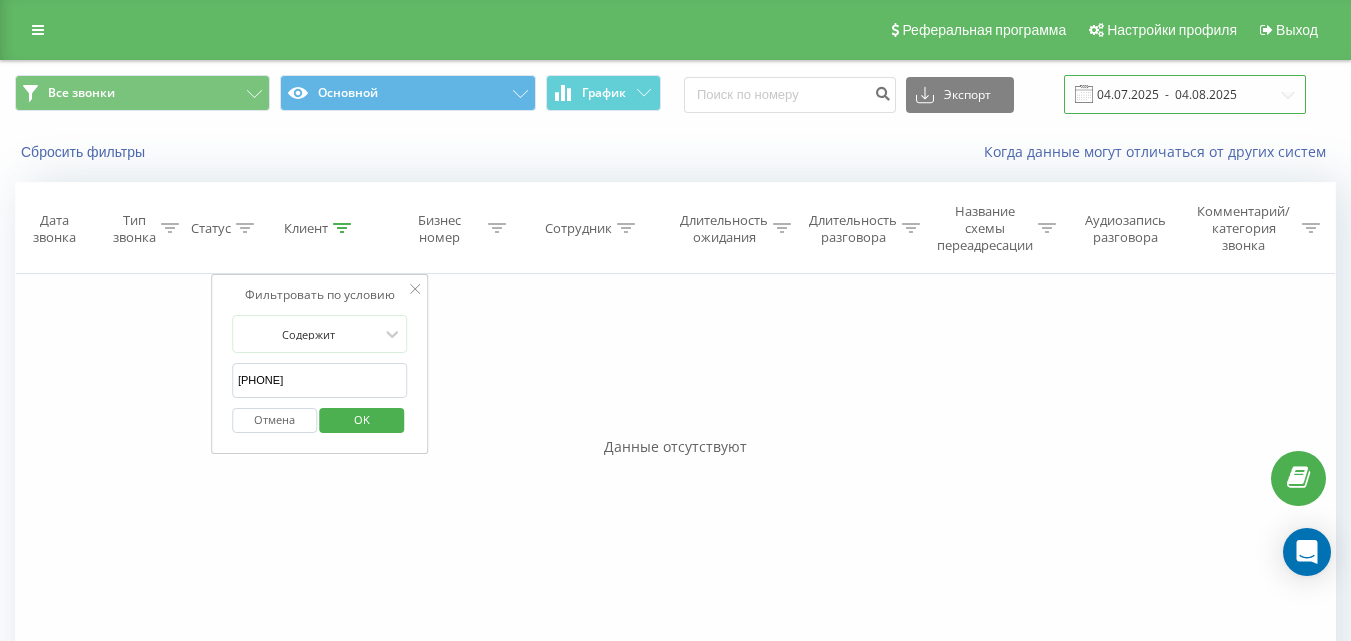 click on "04.07.2025  -  04.08.2025" at bounding box center (1185, 94) 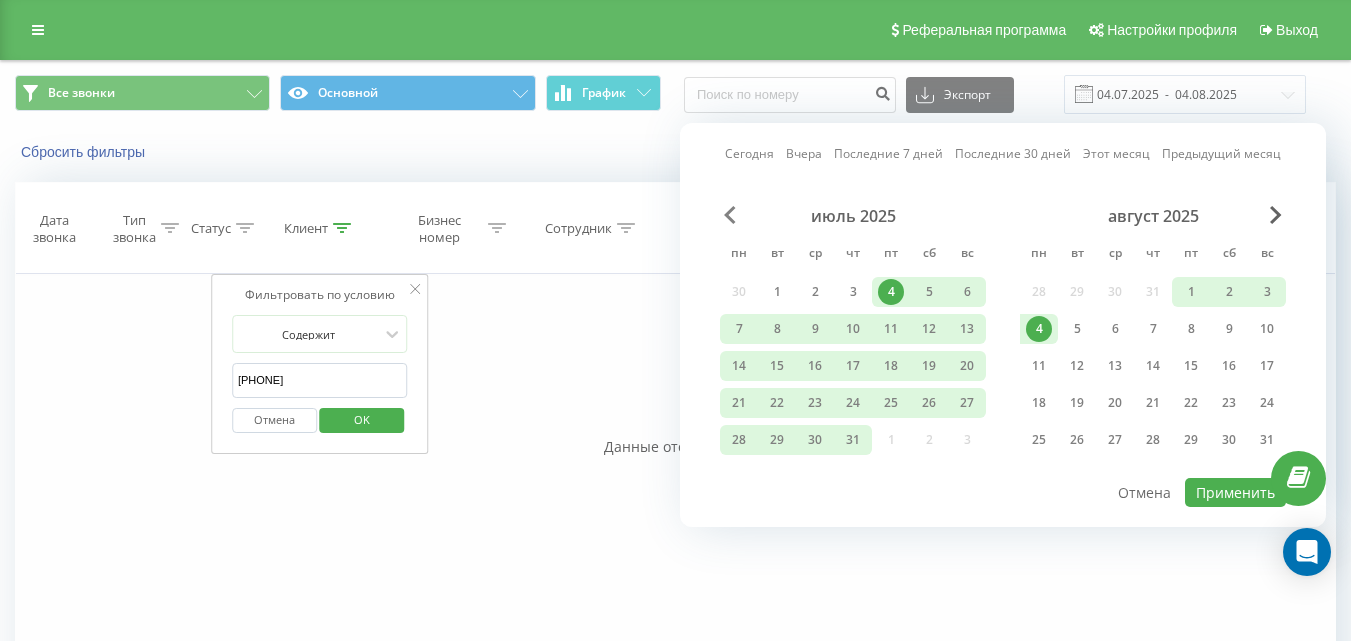 click at bounding box center [730, 215] 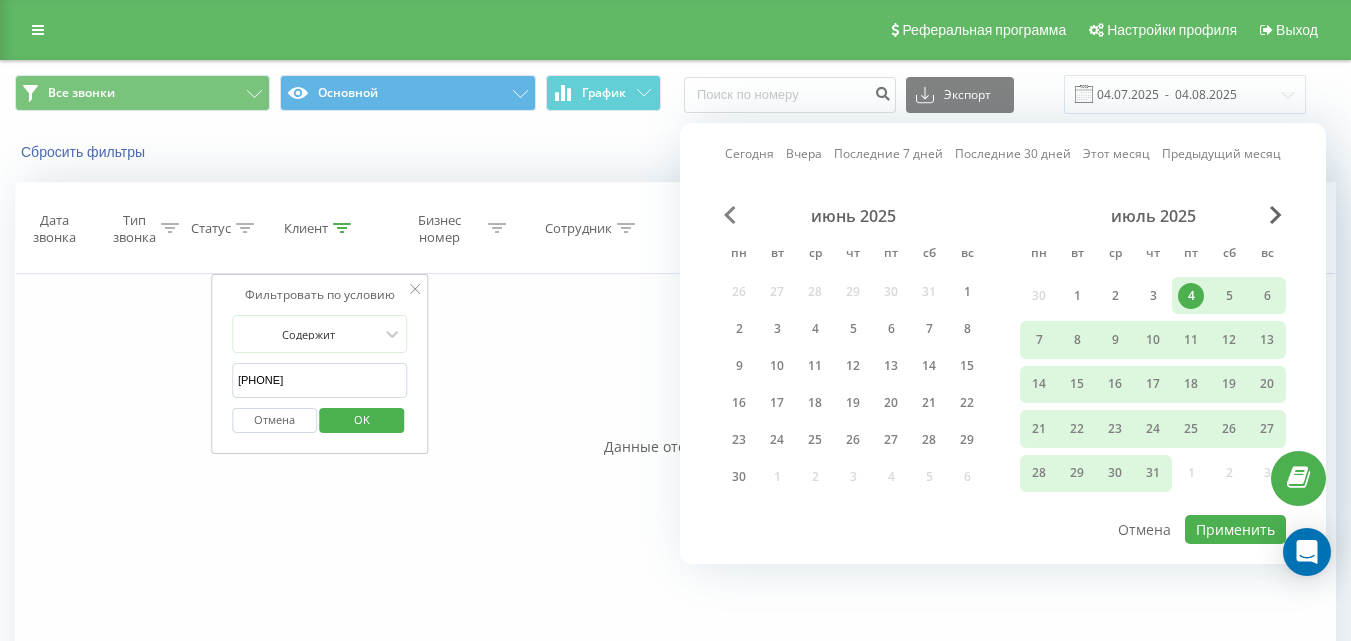 click at bounding box center [730, 215] 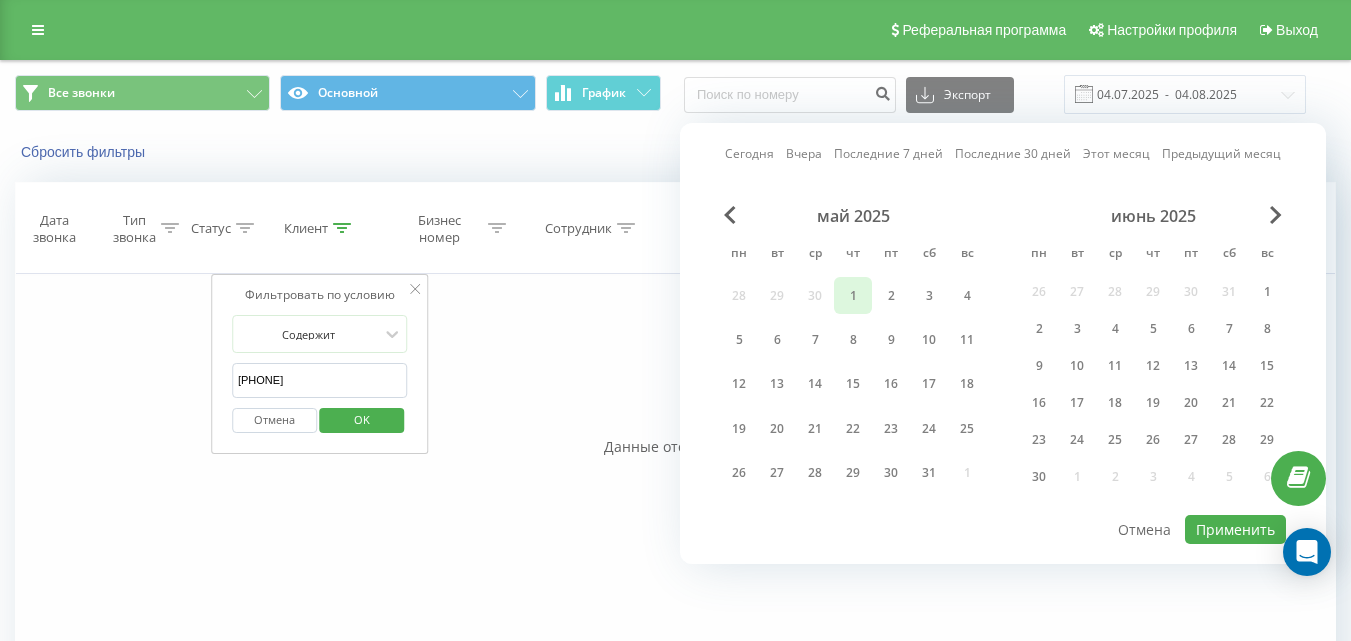 drag, startPoint x: 852, startPoint y: 295, endPoint x: 958, endPoint y: 268, distance: 109.38464 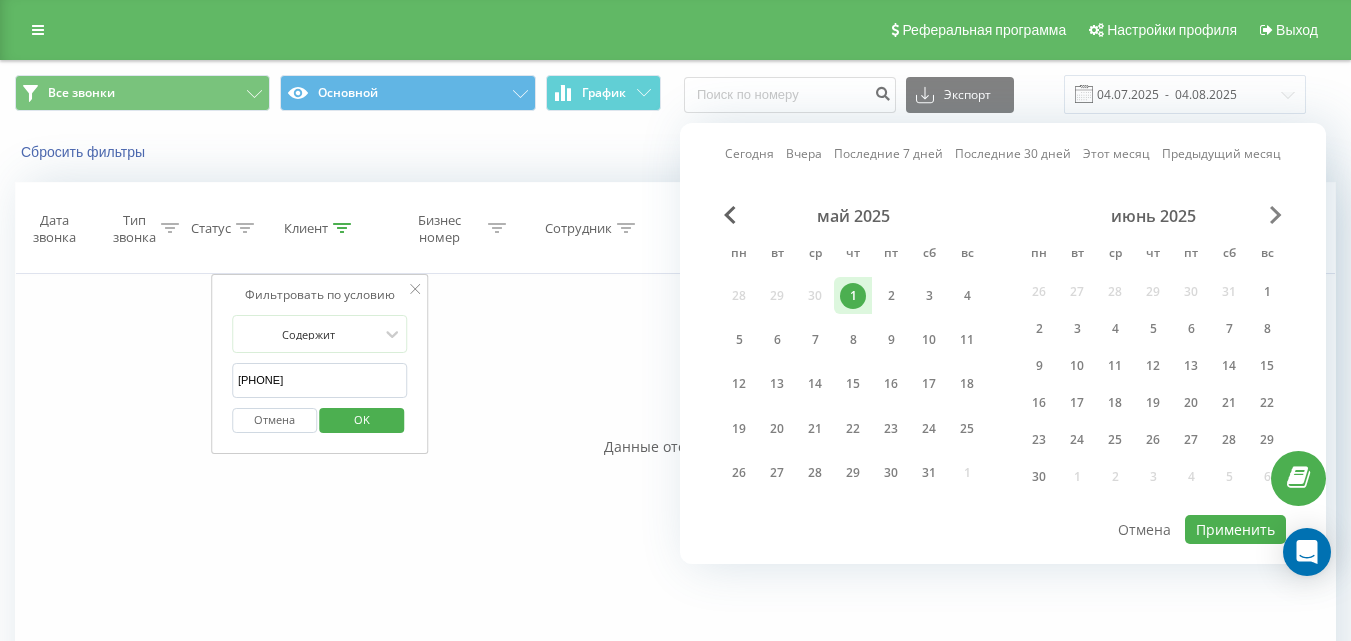 click at bounding box center [1276, 215] 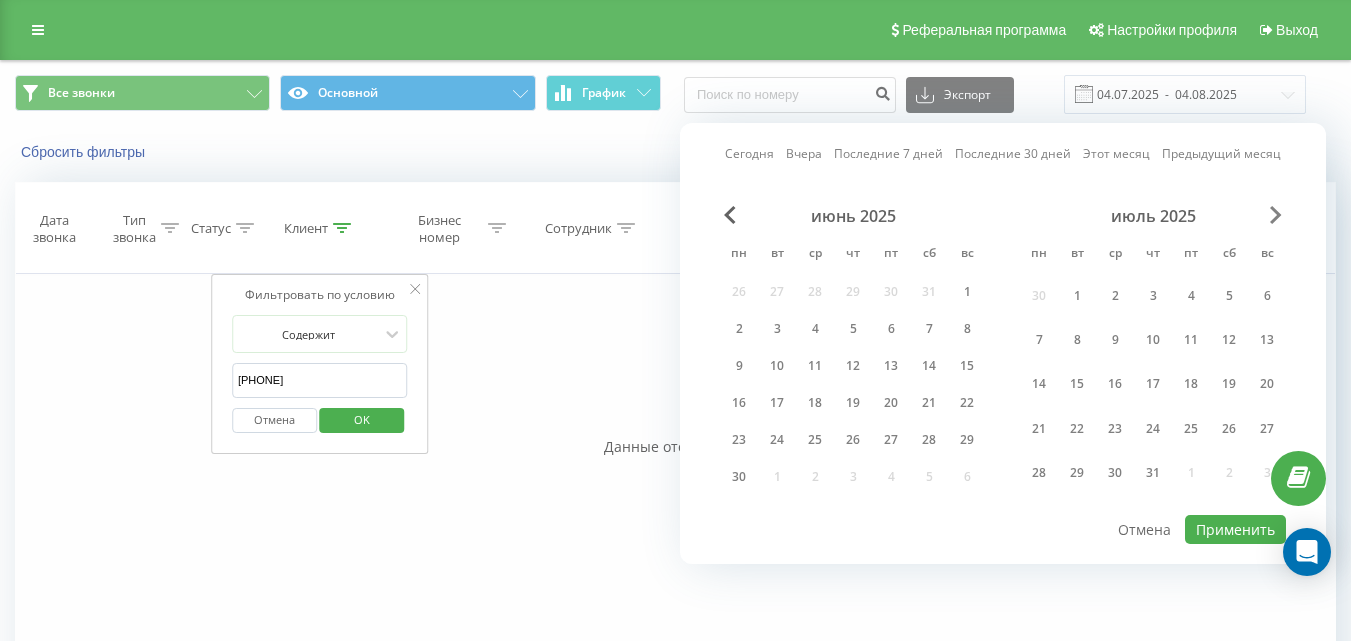 click at bounding box center (1276, 215) 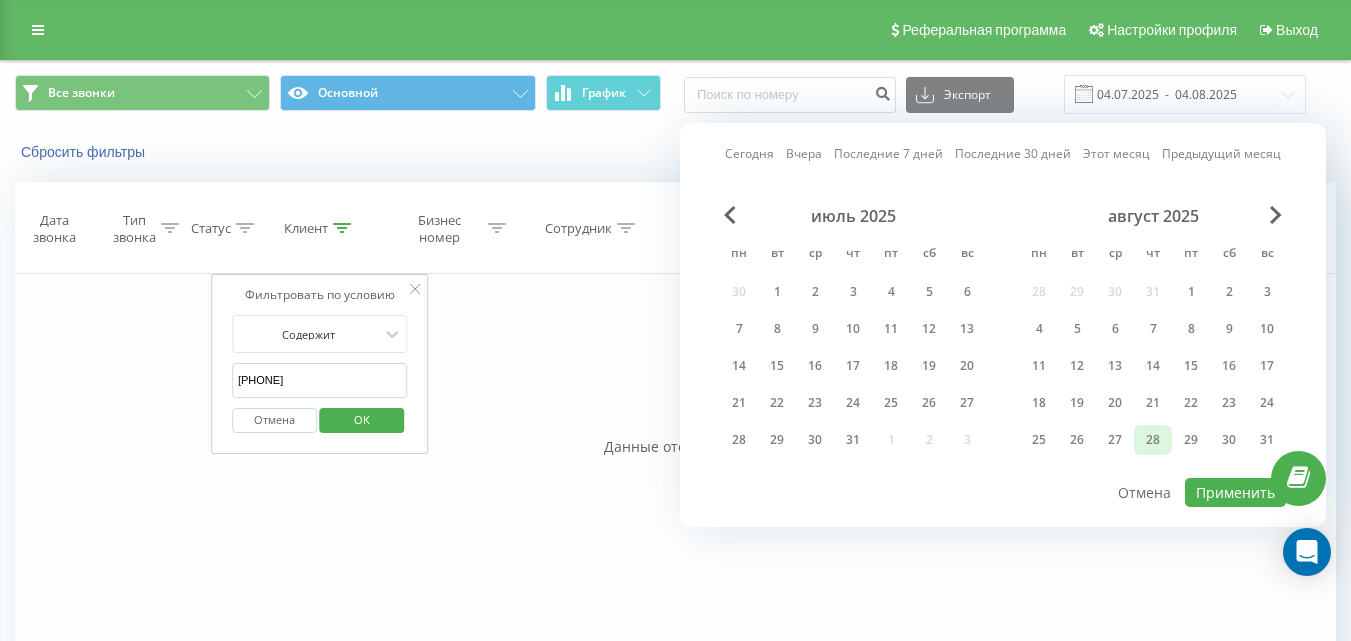 drag, startPoint x: 853, startPoint y: 437, endPoint x: 1155, endPoint y: 430, distance: 302.08112 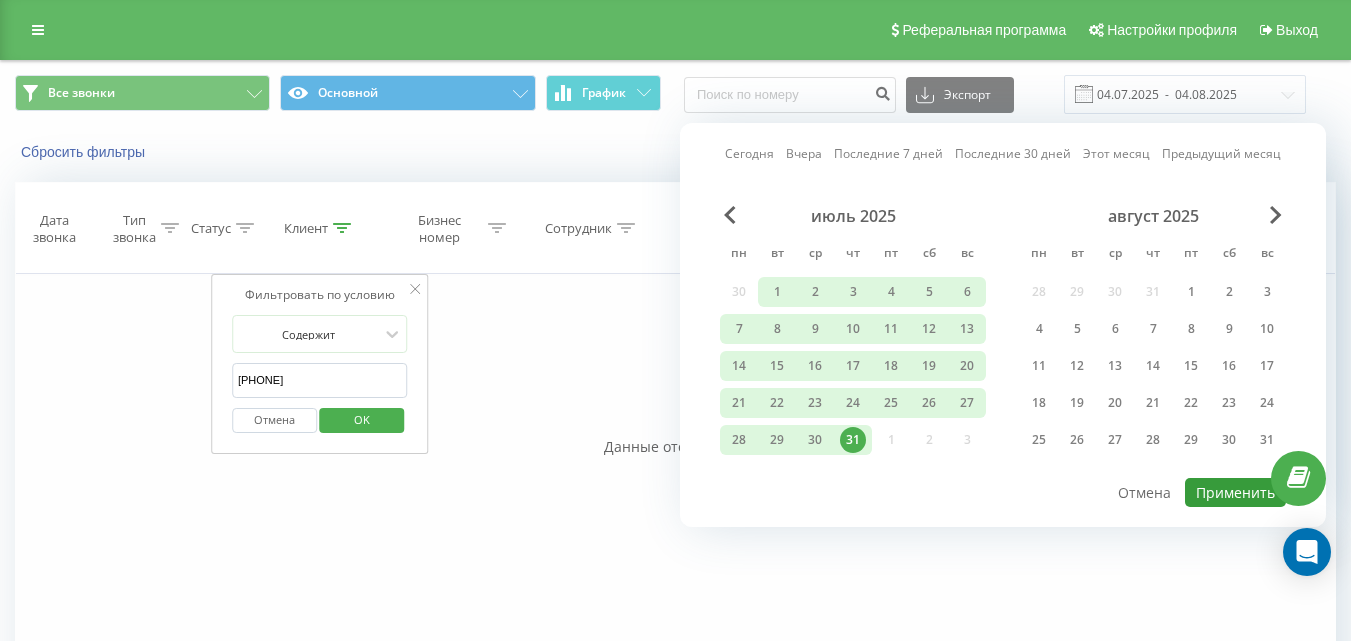 click on "Применить" at bounding box center [1235, 492] 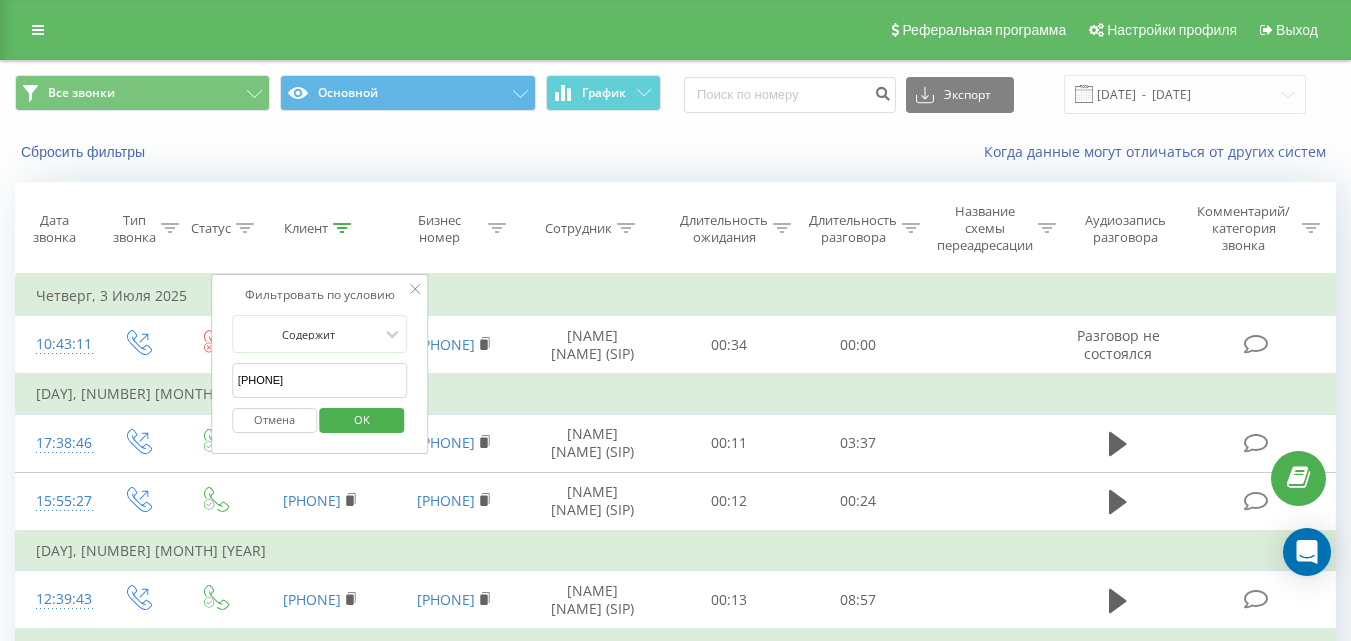click 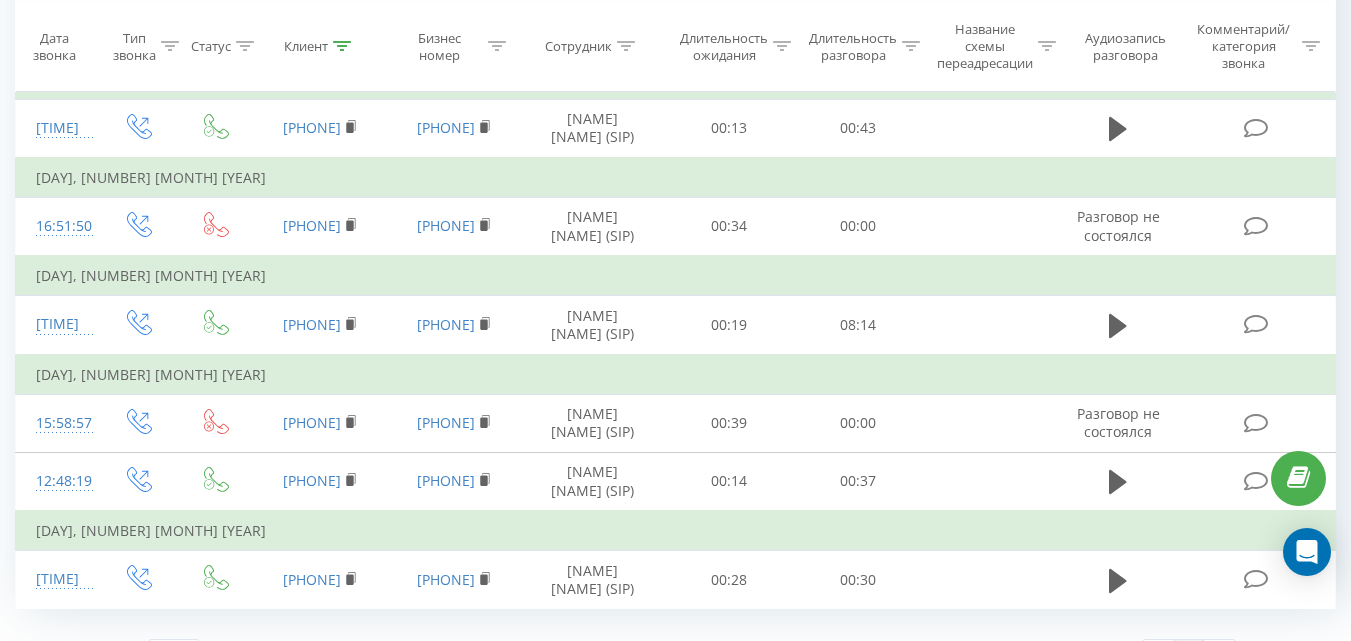 scroll, scrollTop: 613, scrollLeft: 0, axis: vertical 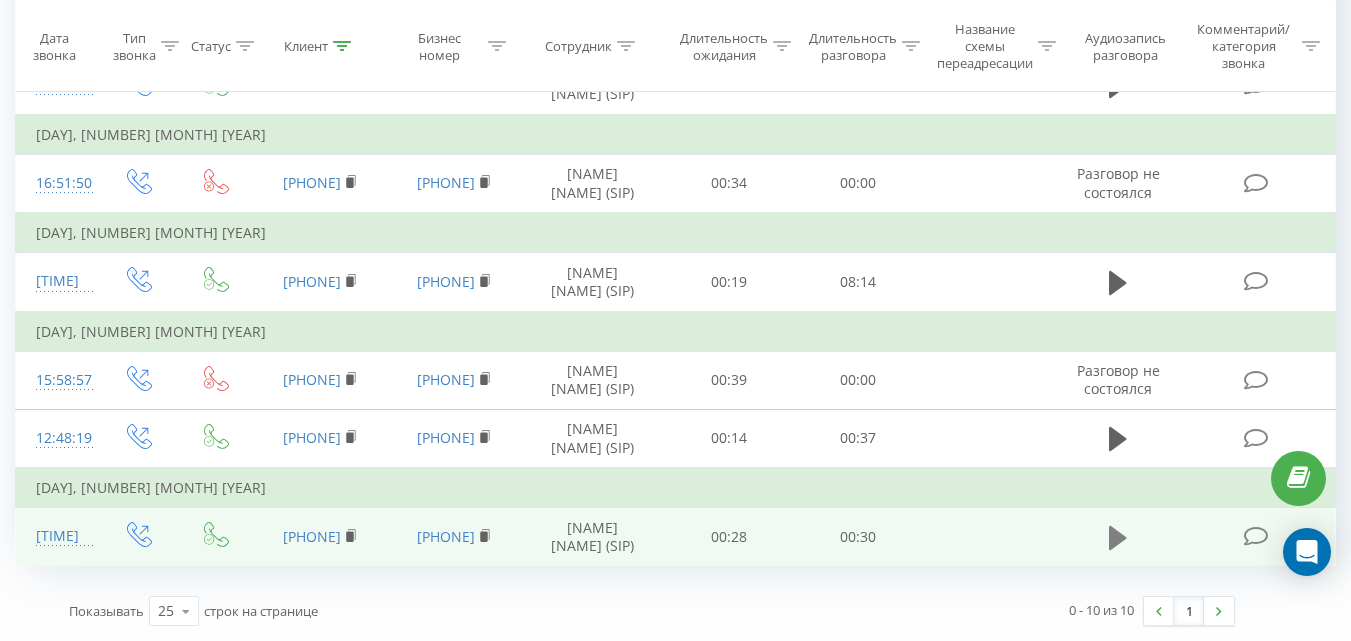 click 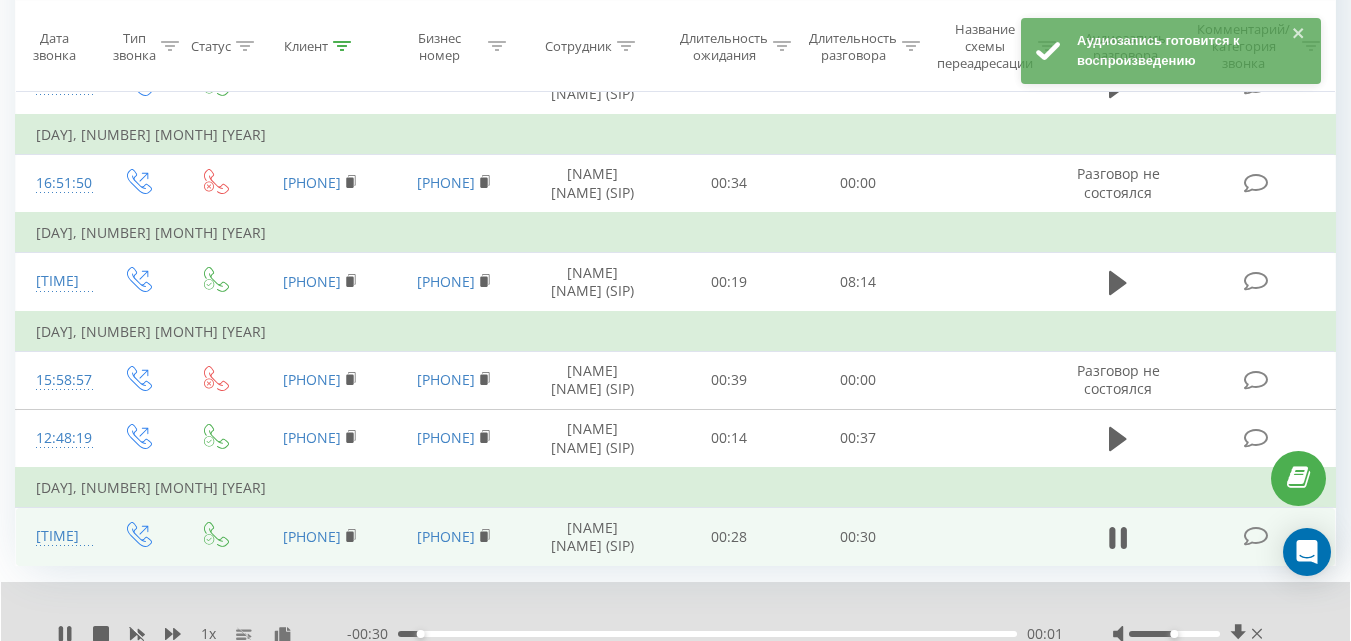 click at bounding box center (1174, 634) 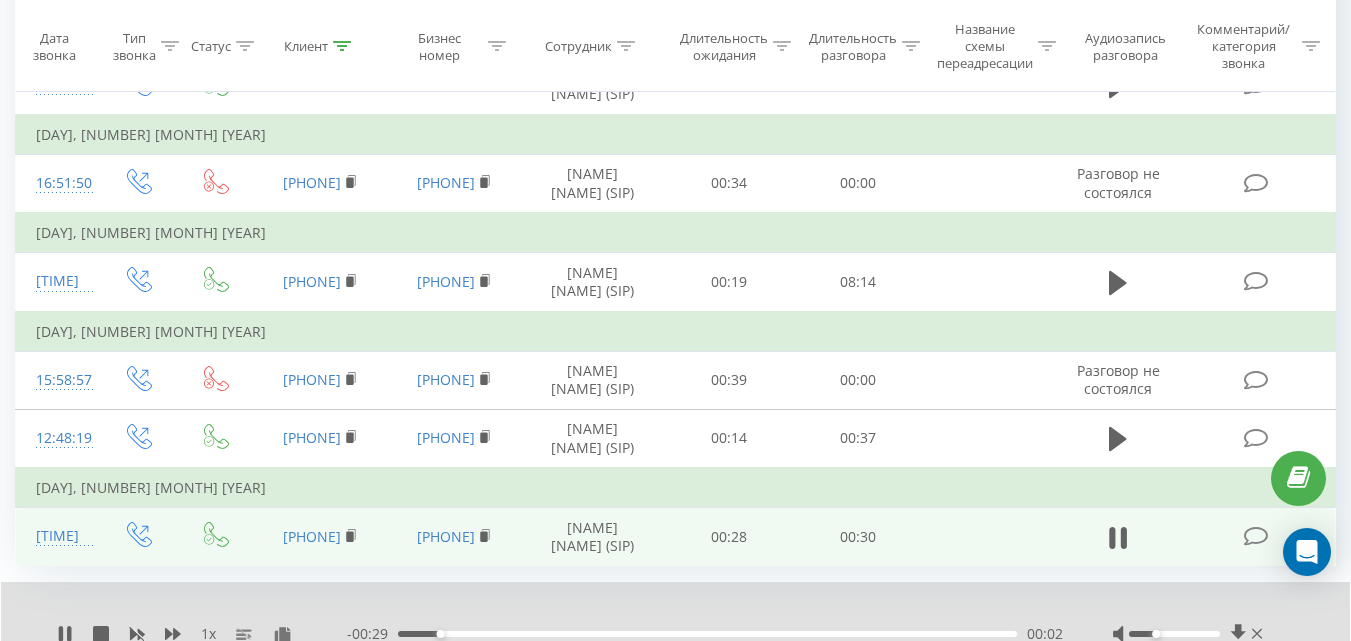 click at bounding box center (1174, 634) 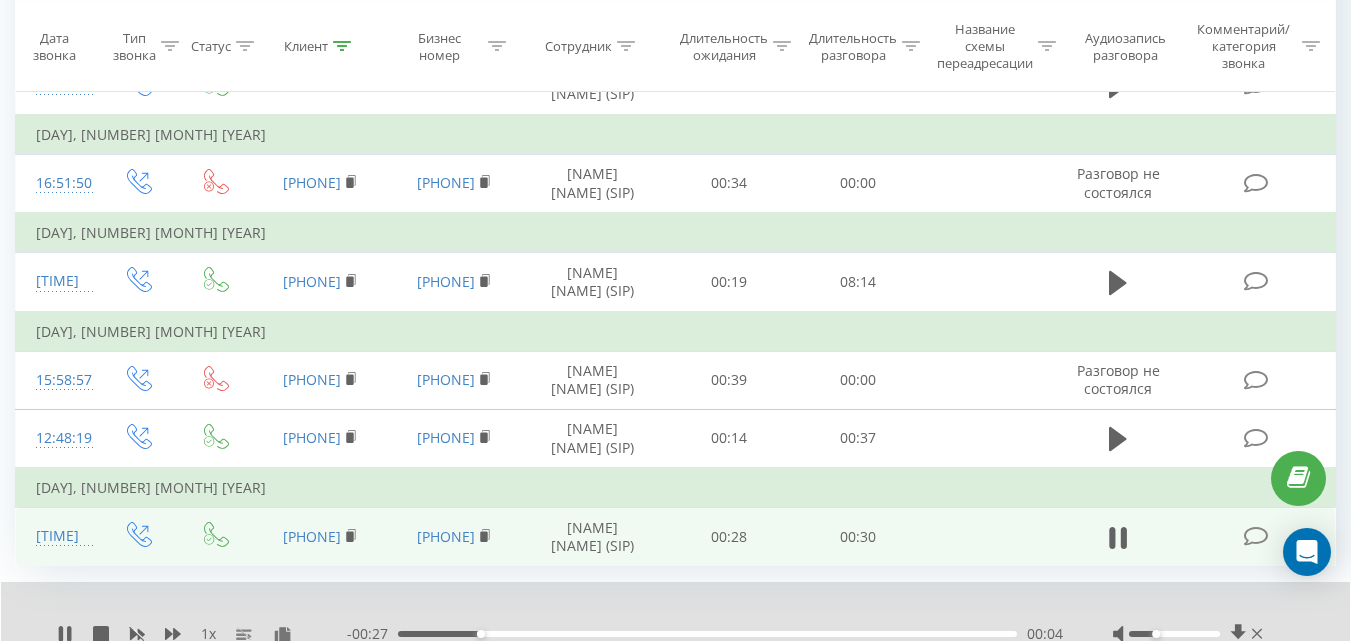 scroll, scrollTop: 690, scrollLeft: 0, axis: vertical 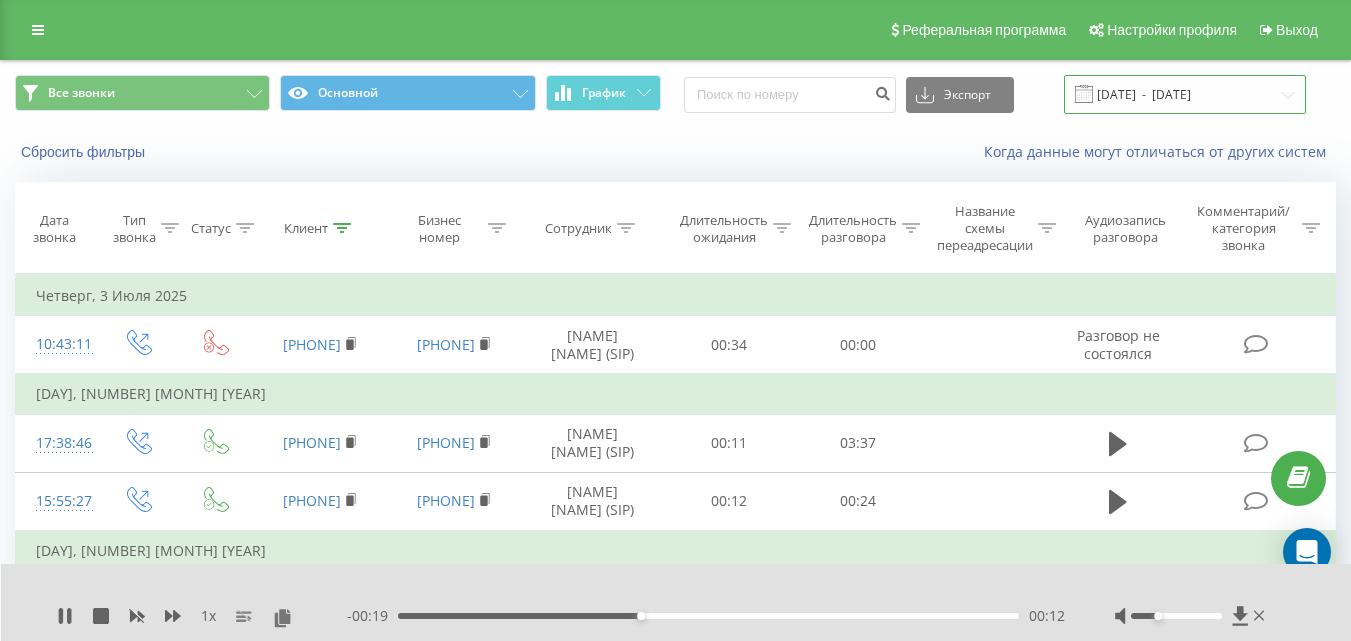 click on "[DATE]  -  [DATE]" at bounding box center [1185, 94] 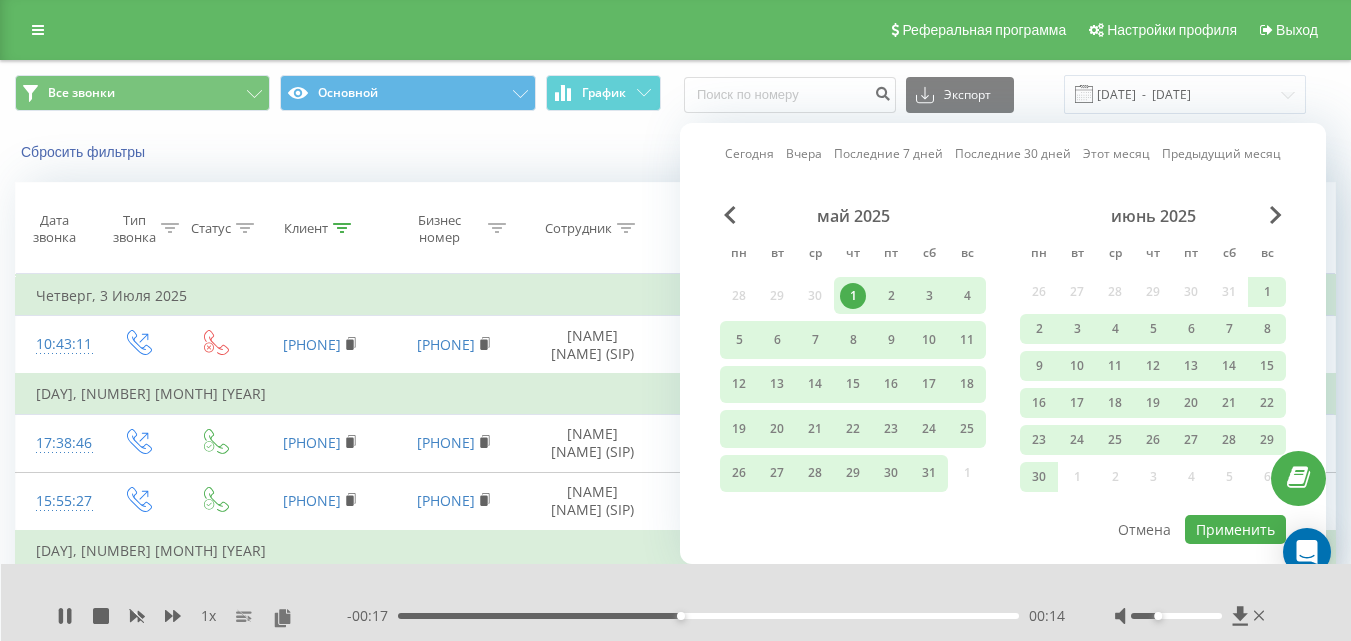click on "май 2025" at bounding box center (853, 216) 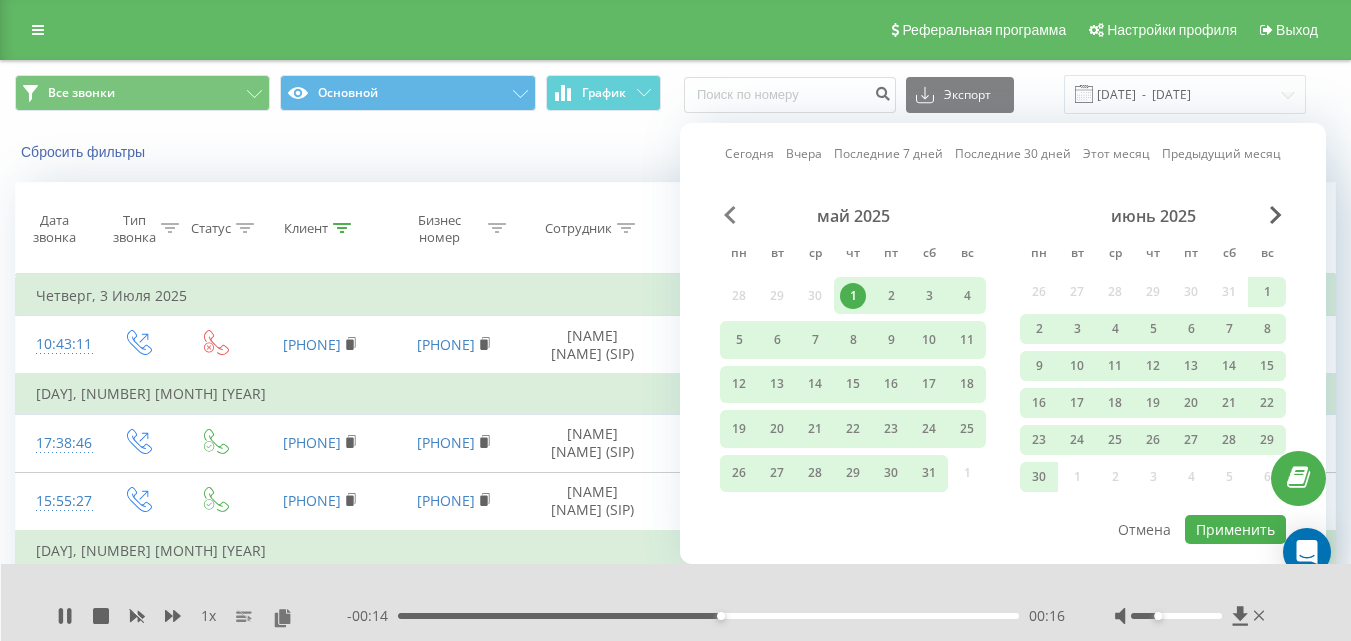 click at bounding box center [730, 215] 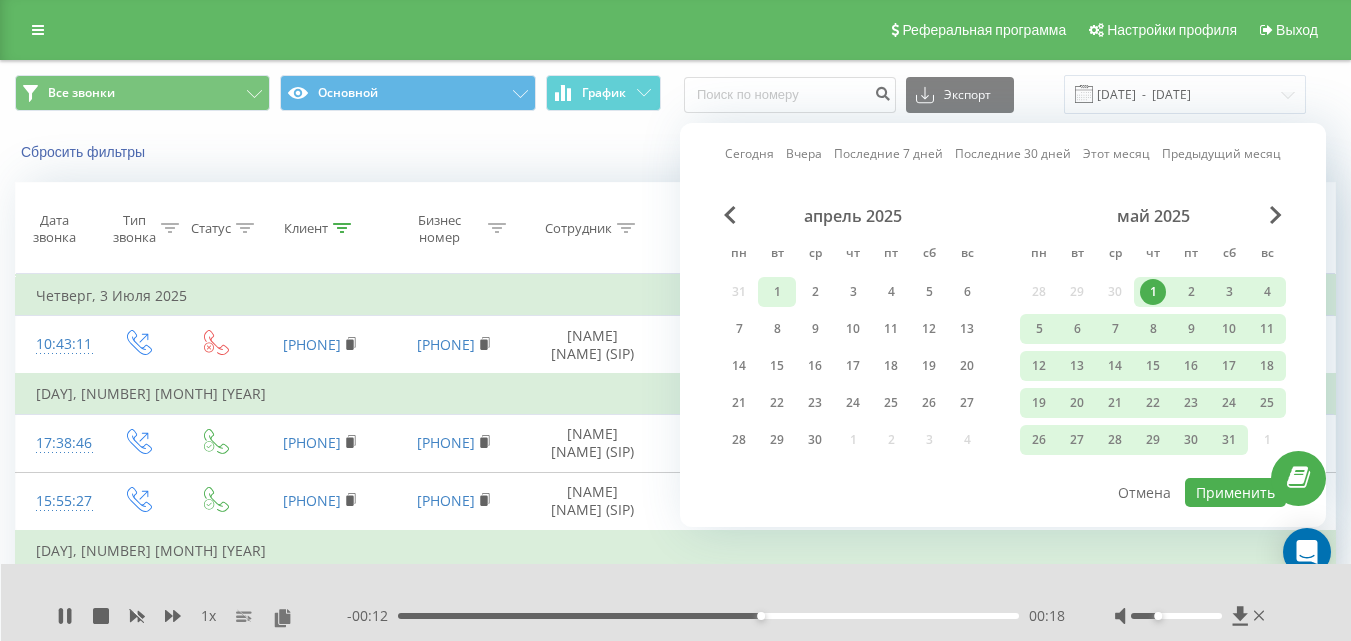 click on "1" at bounding box center (777, 292) 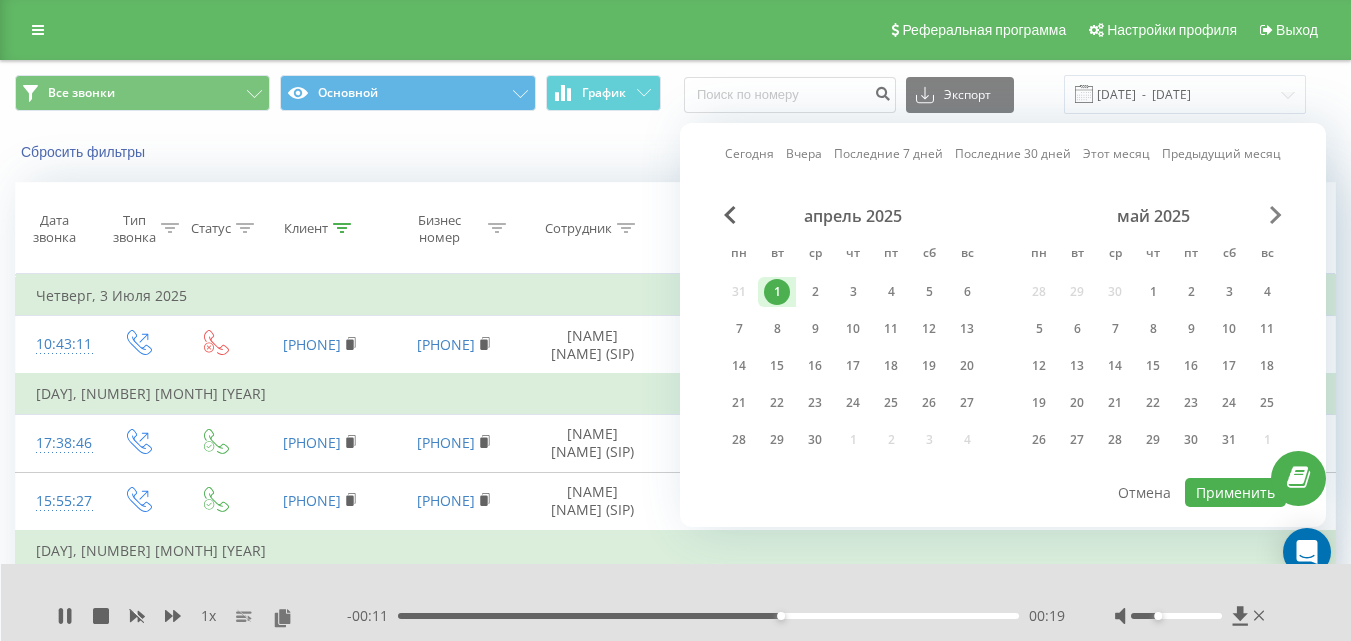 click at bounding box center [1276, 215] 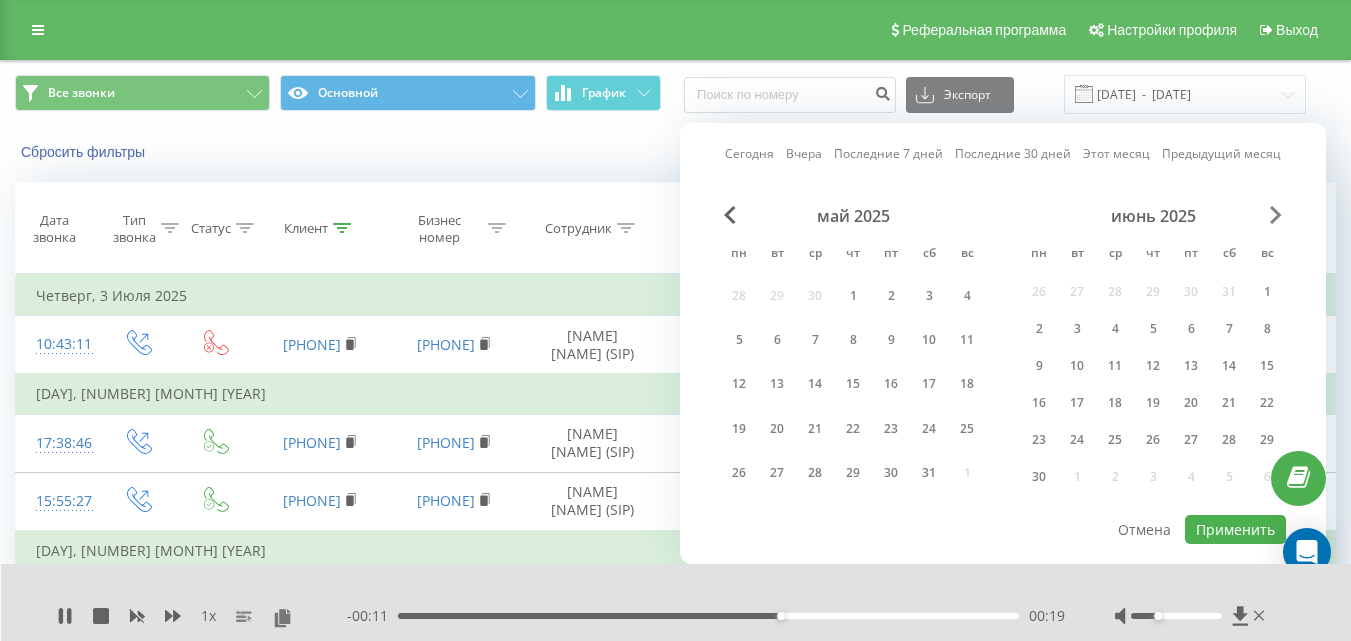click at bounding box center (1276, 215) 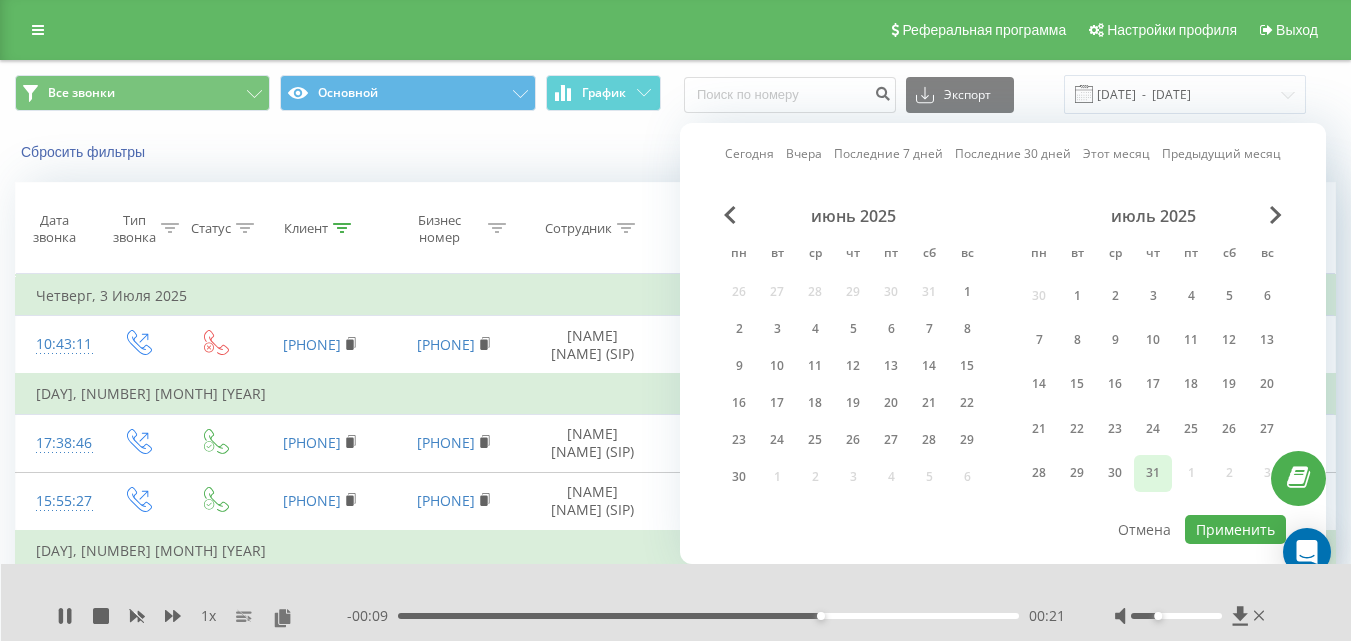 click on "31" at bounding box center [1153, 473] 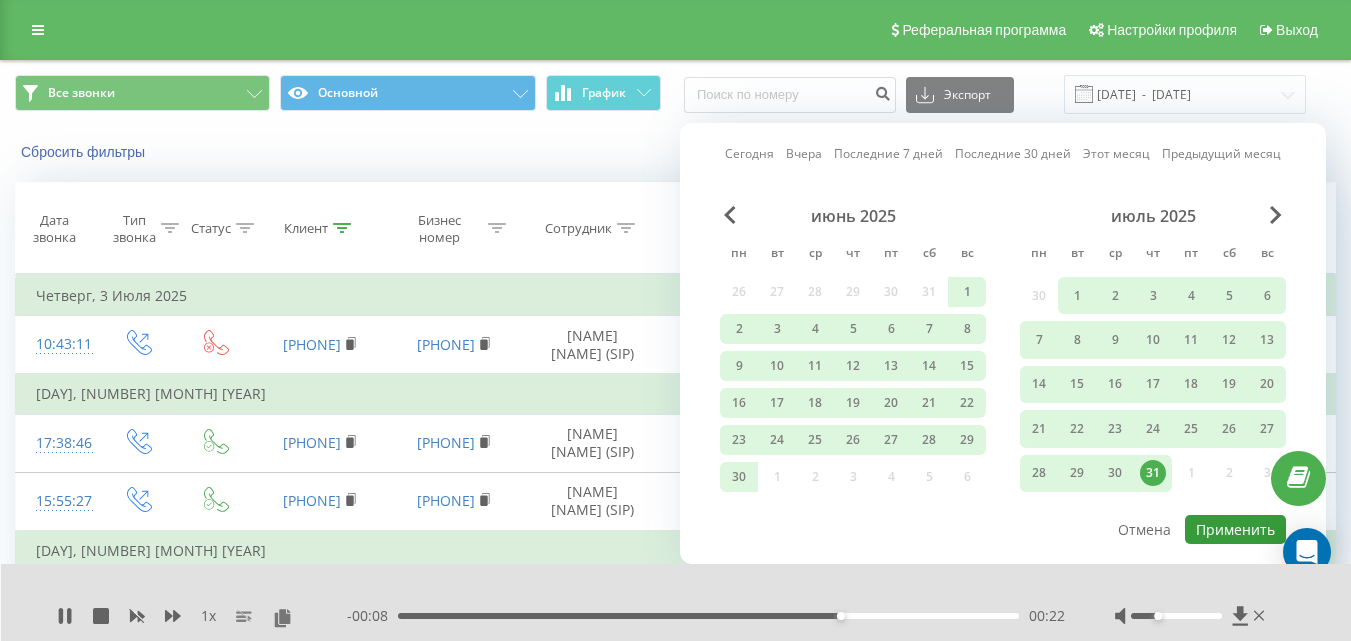 click on "Применить" at bounding box center [1235, 529] 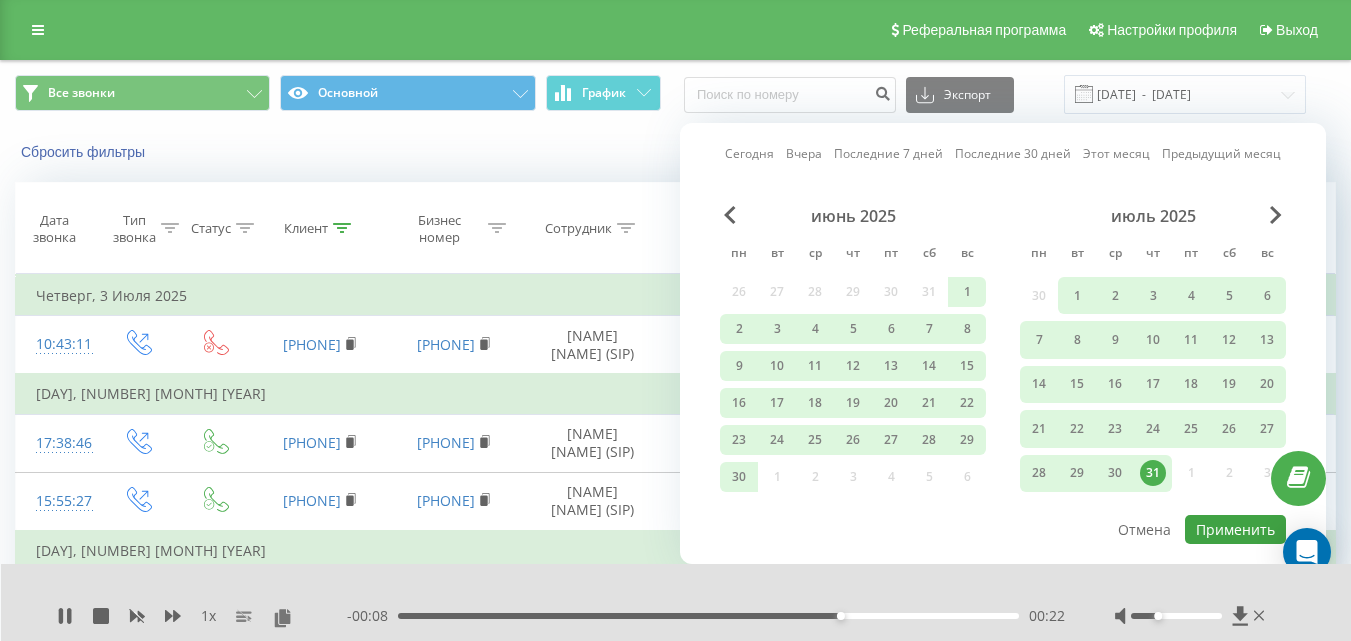 type on "[DATE]  -  [DATE]" 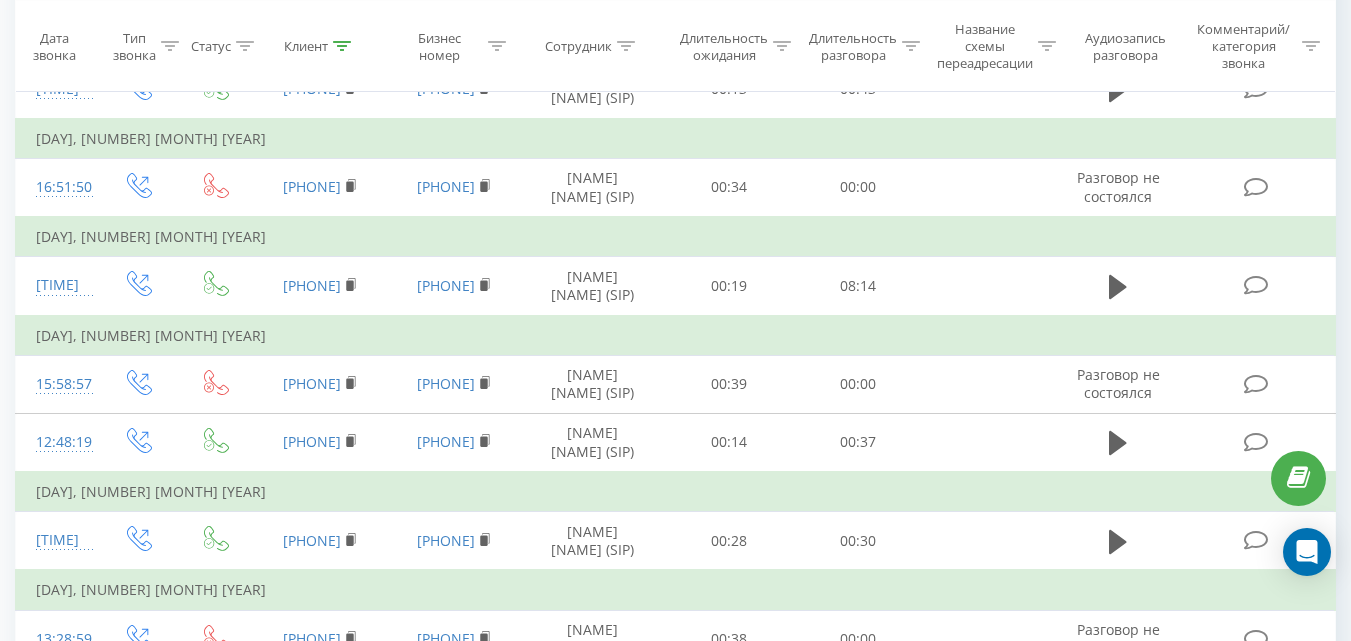 scroll, scrollTop: 927, scrollLeft: 0, axis: vertical 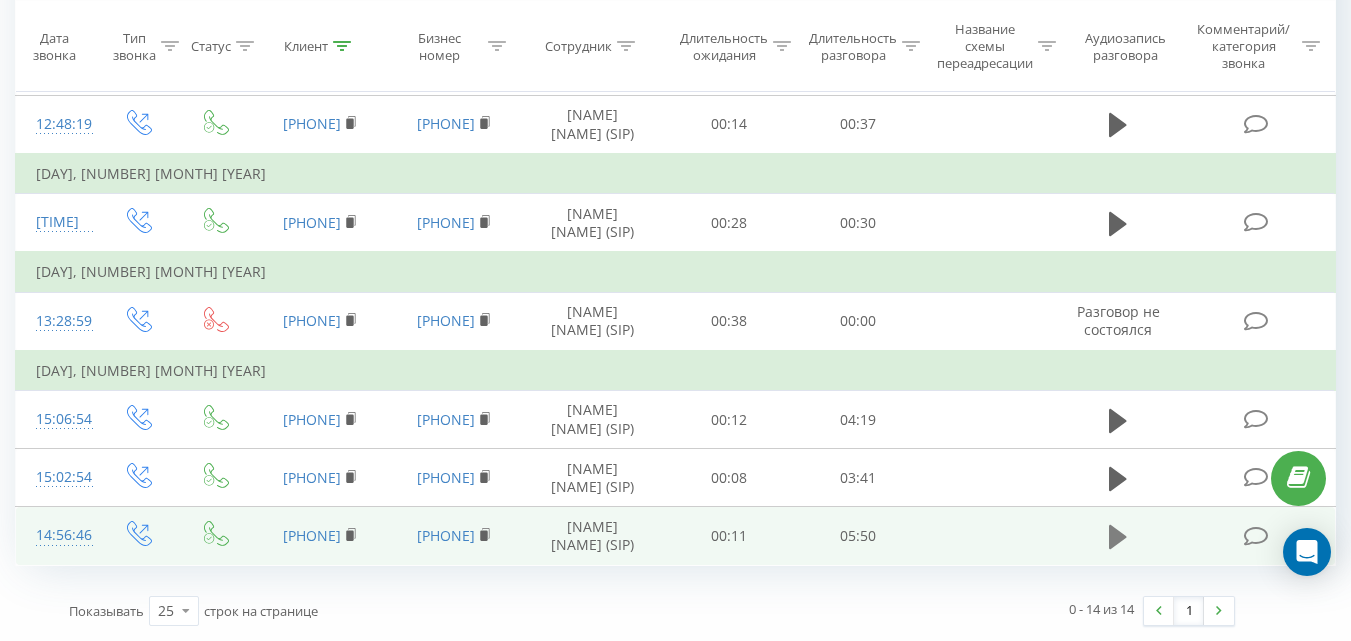 click 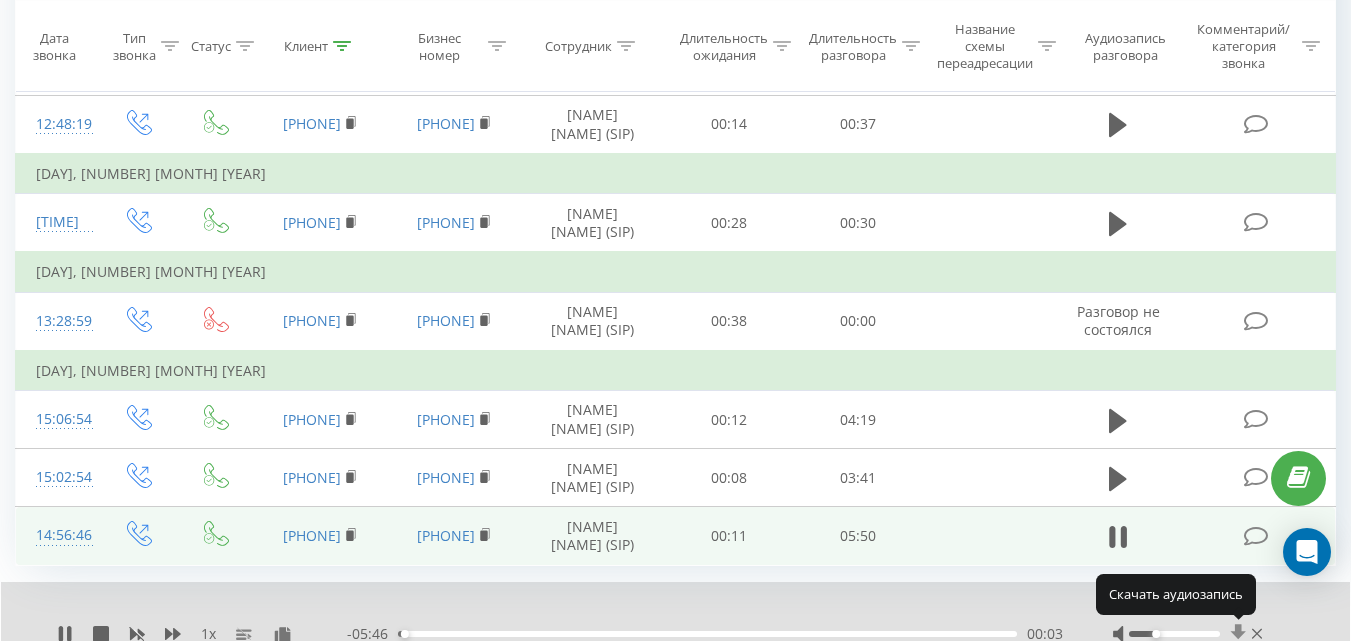 click 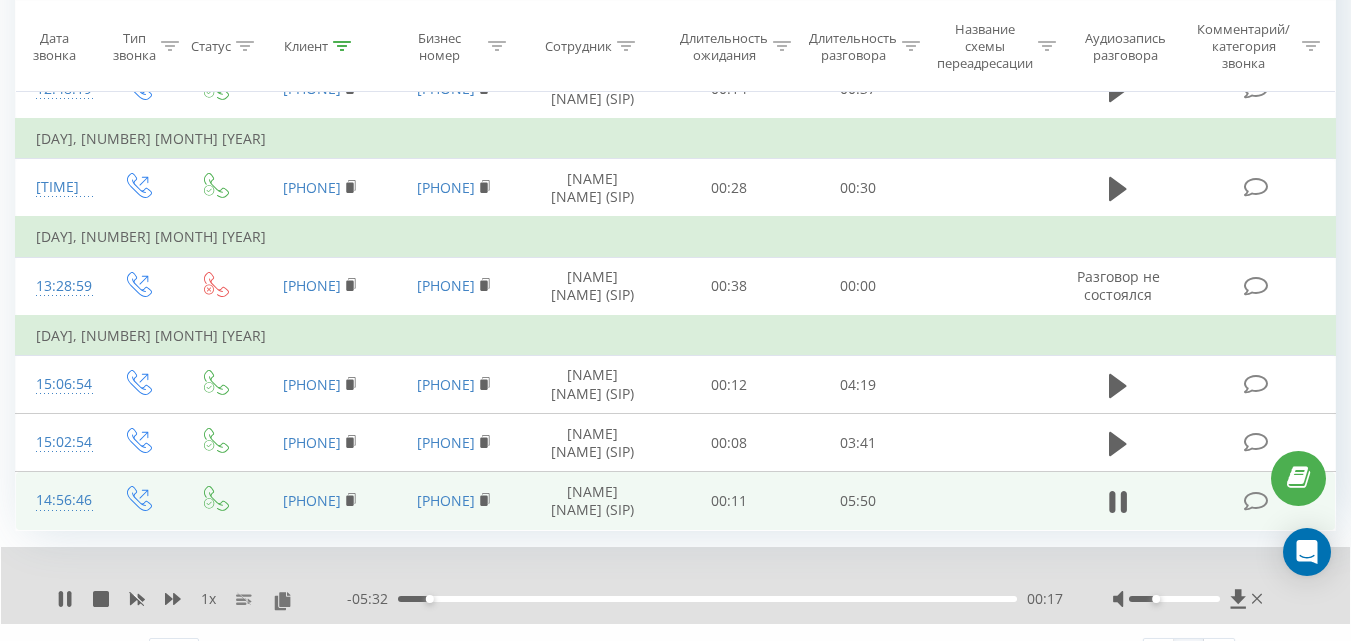 scroll, scrollTop: 1004, scrollLeft: 0, axis: vertical 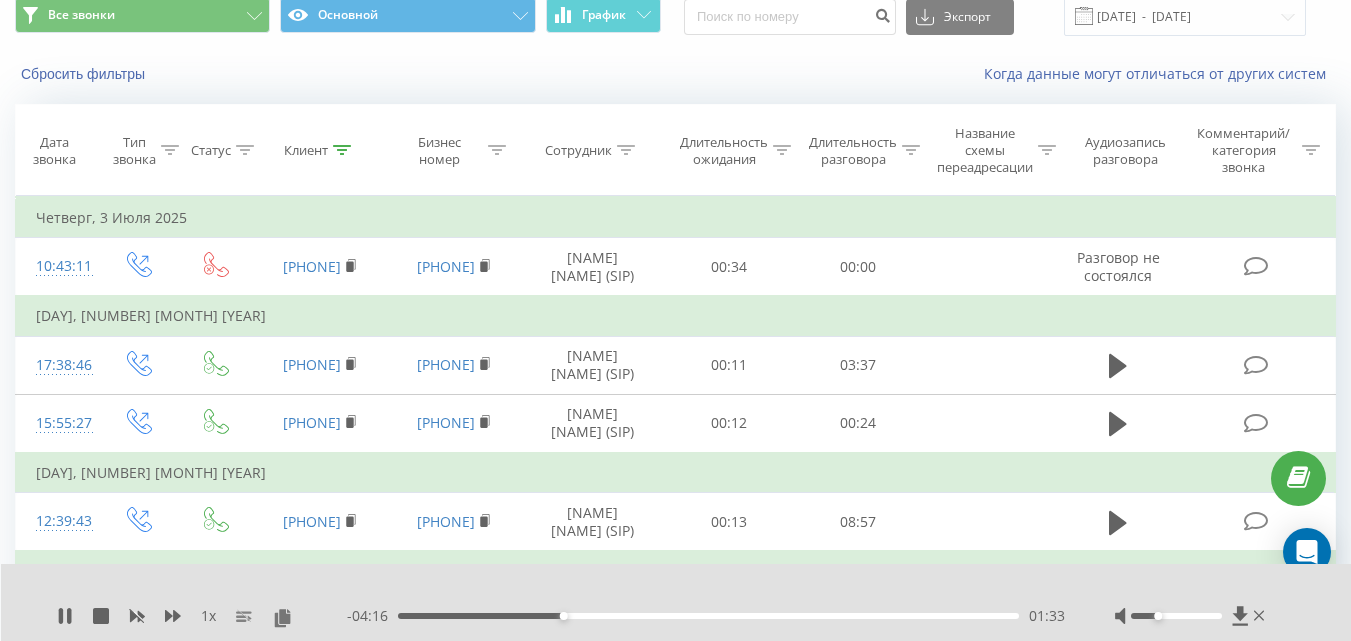 click at bounding box center (342, 150) 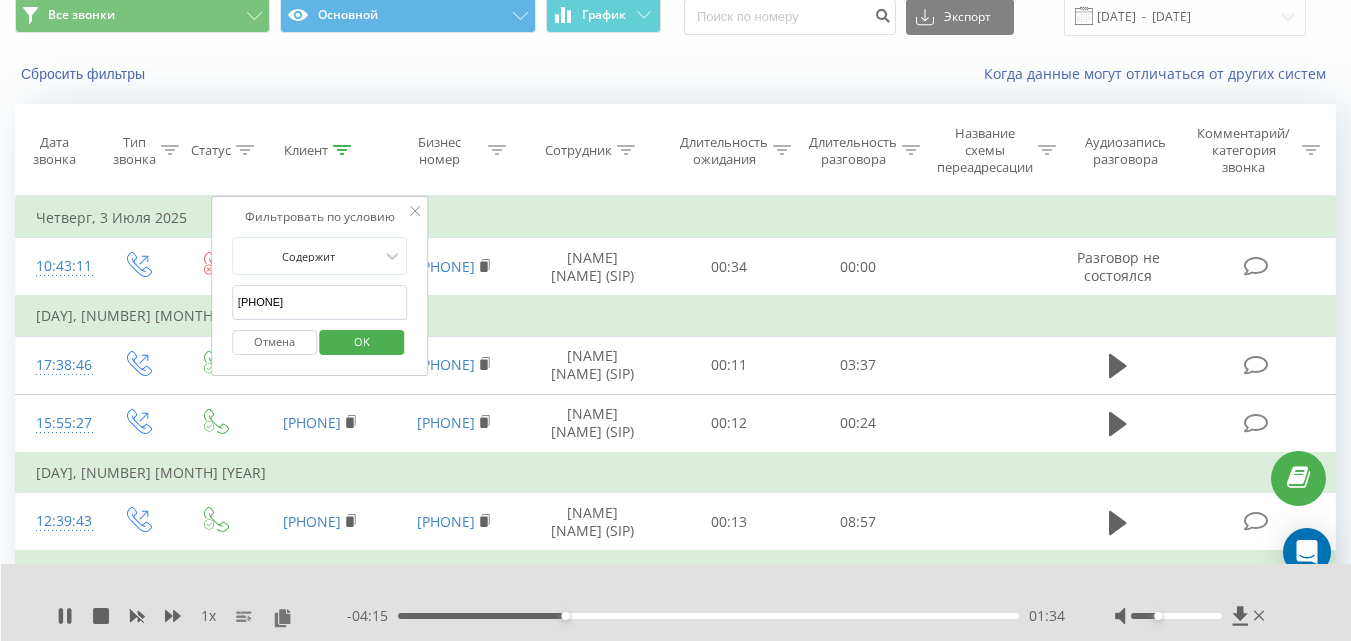 click on "[PHONE]" at bounding box center (320, 302) 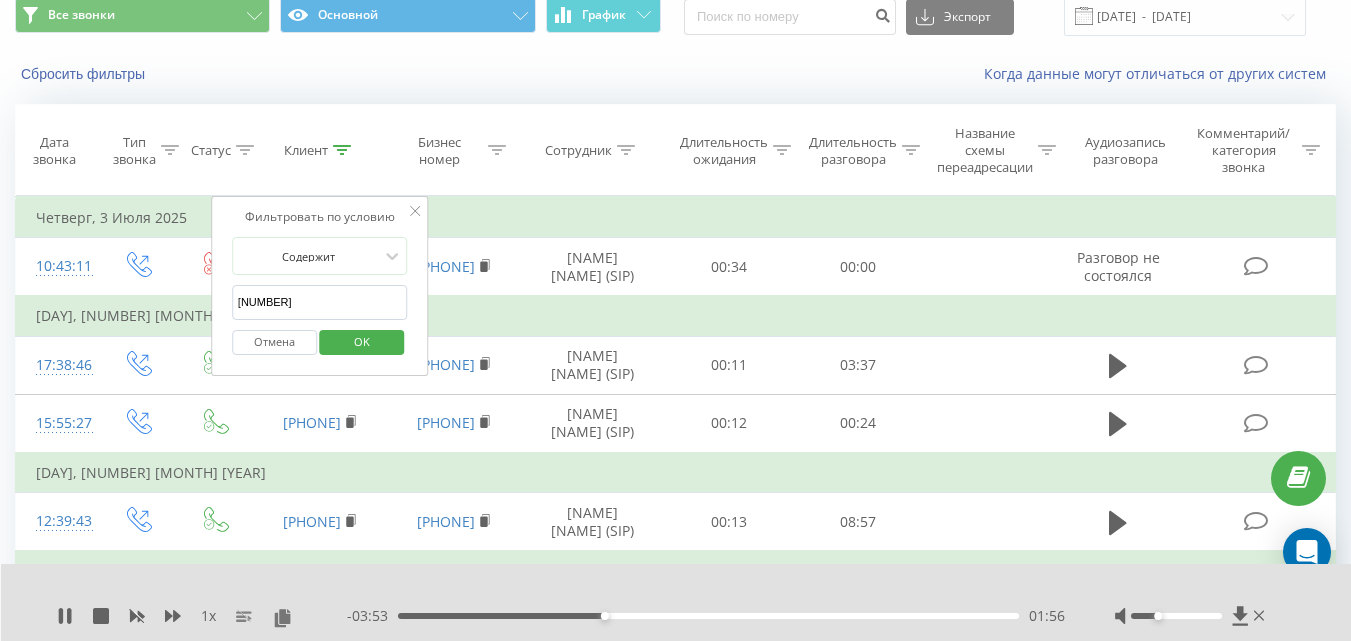type on "[NUMBER]" 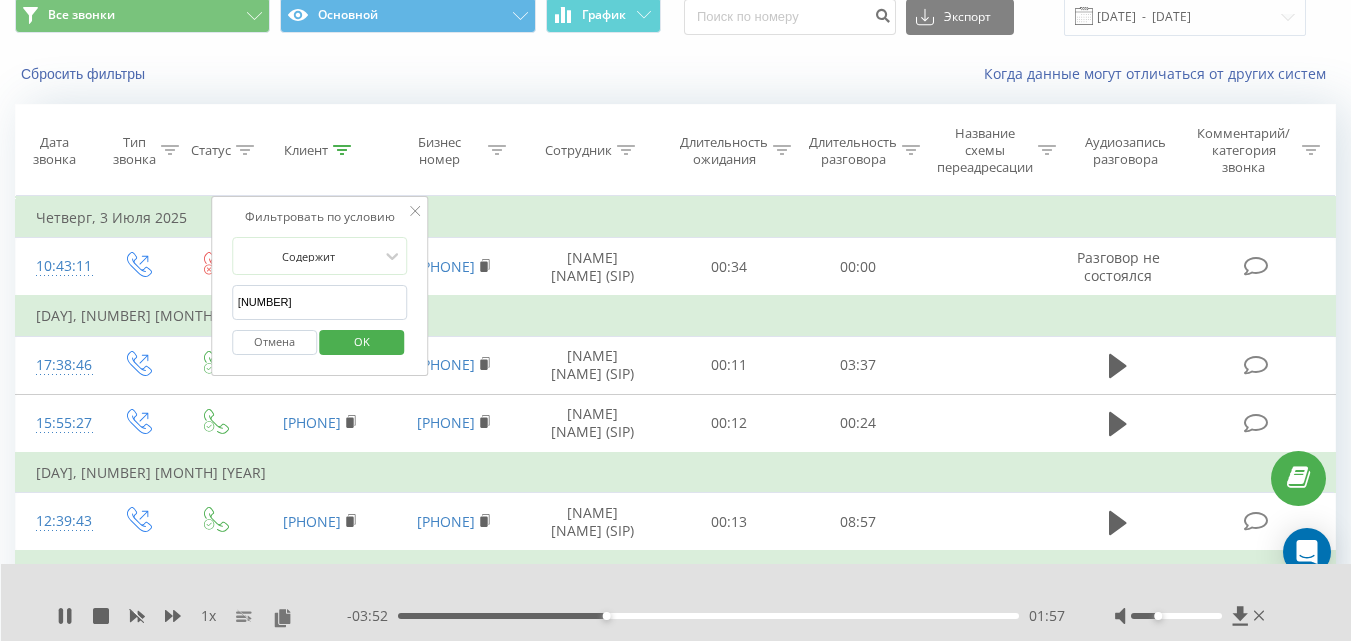 click on "OK" at bounding box center (362, 342) 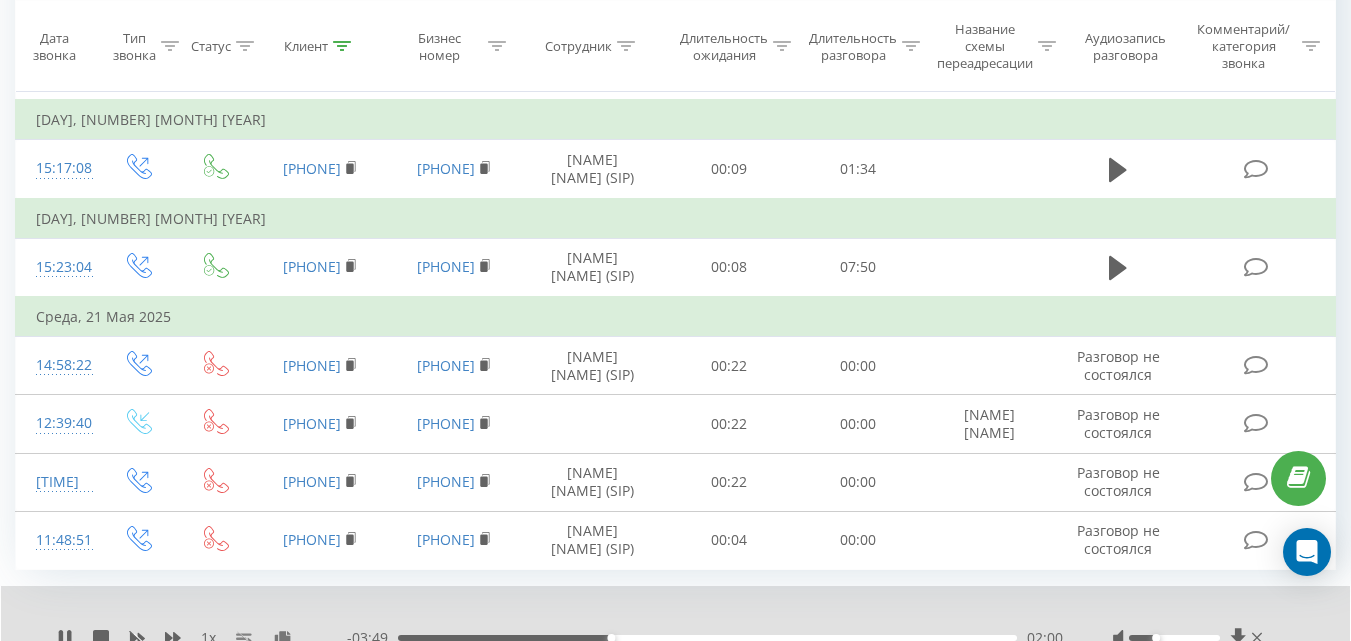 scroll, scrollTop: 552, scrollLeft: 0, axis: vertical 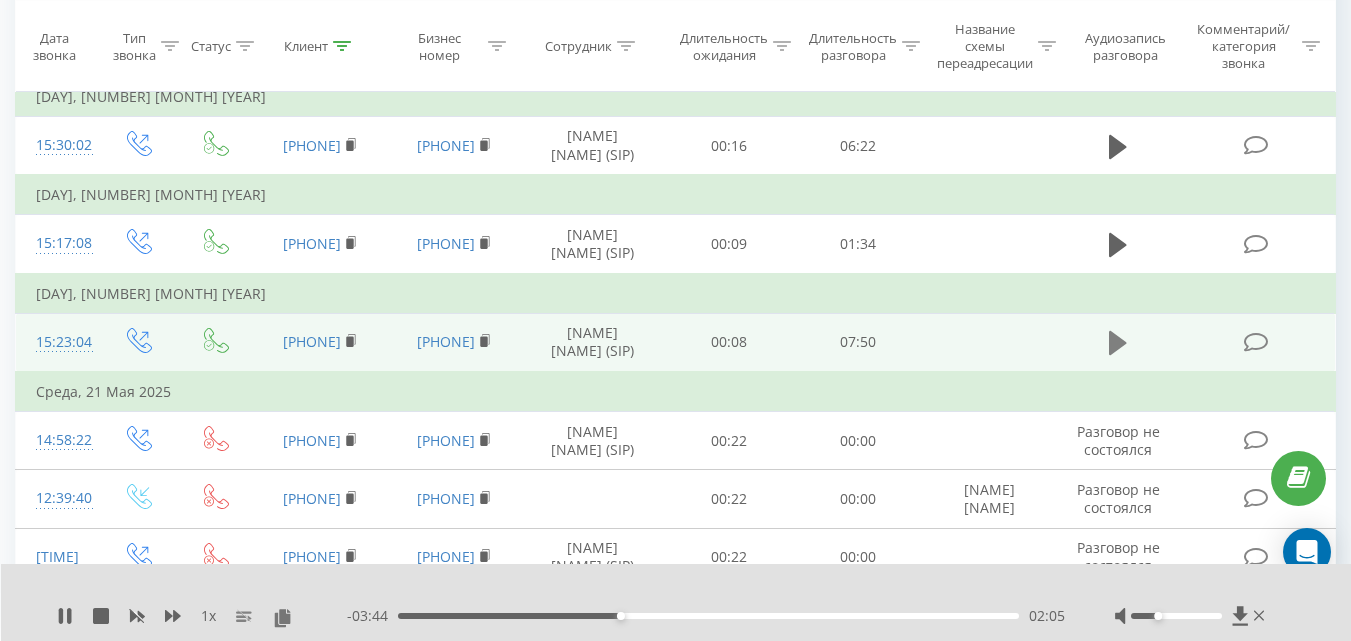 click 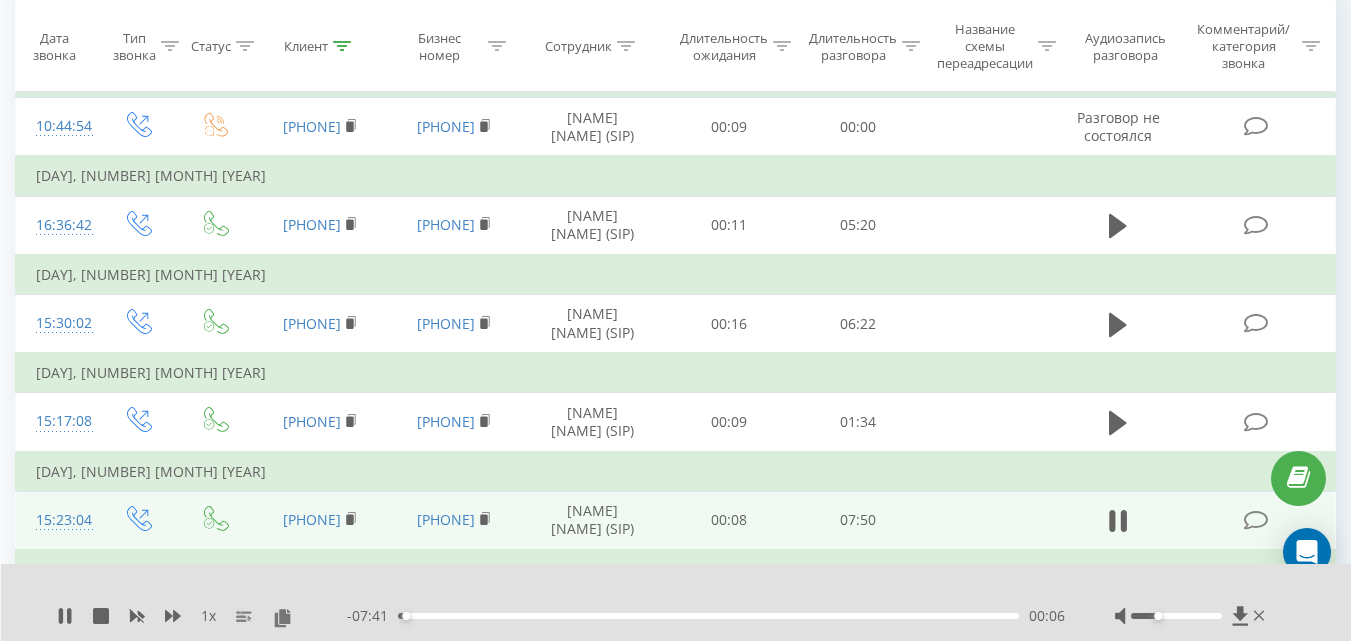 scroll, scrollTop: 0, scrollLeft: 0, axis: both 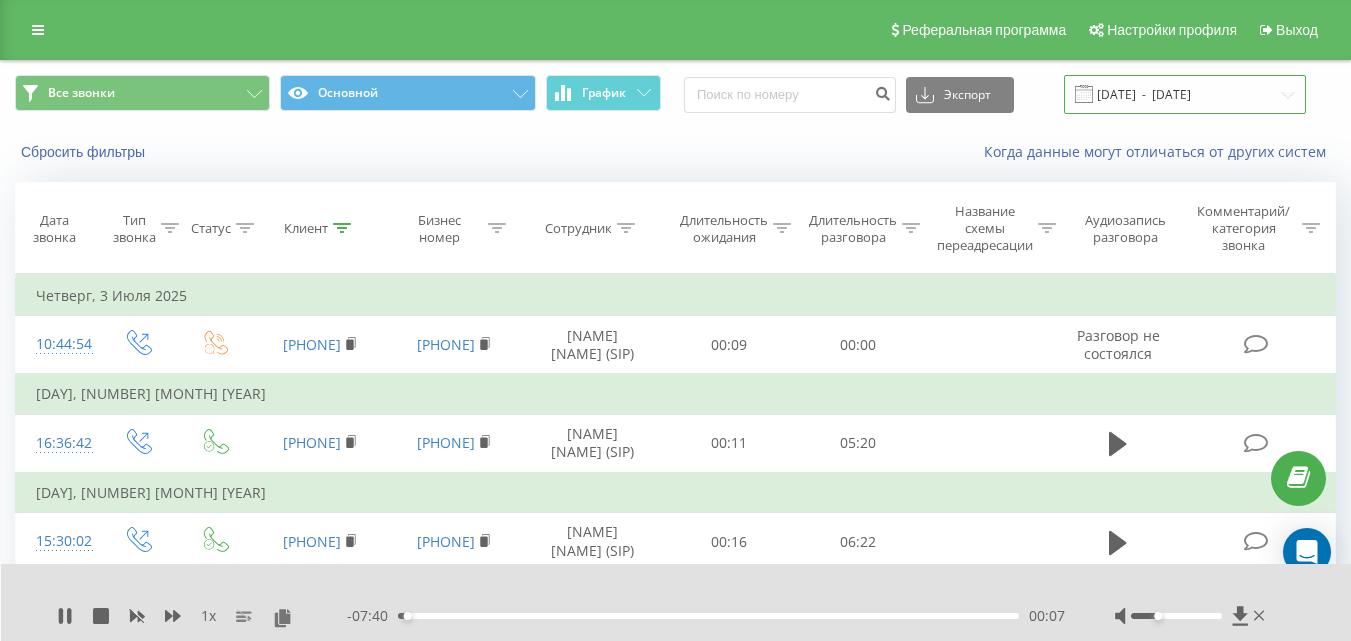 click on "[DATE]  -  [DATE]" at bounding box center (1185, 94) 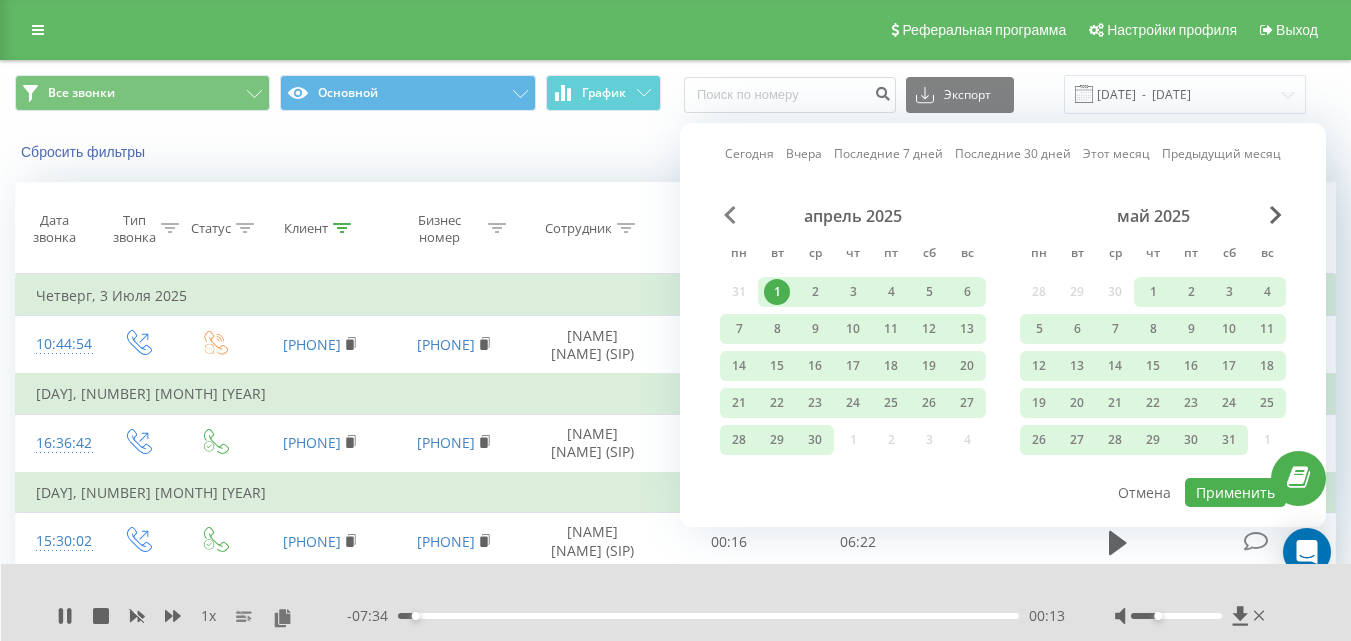 click at bounding box center [730, 215] 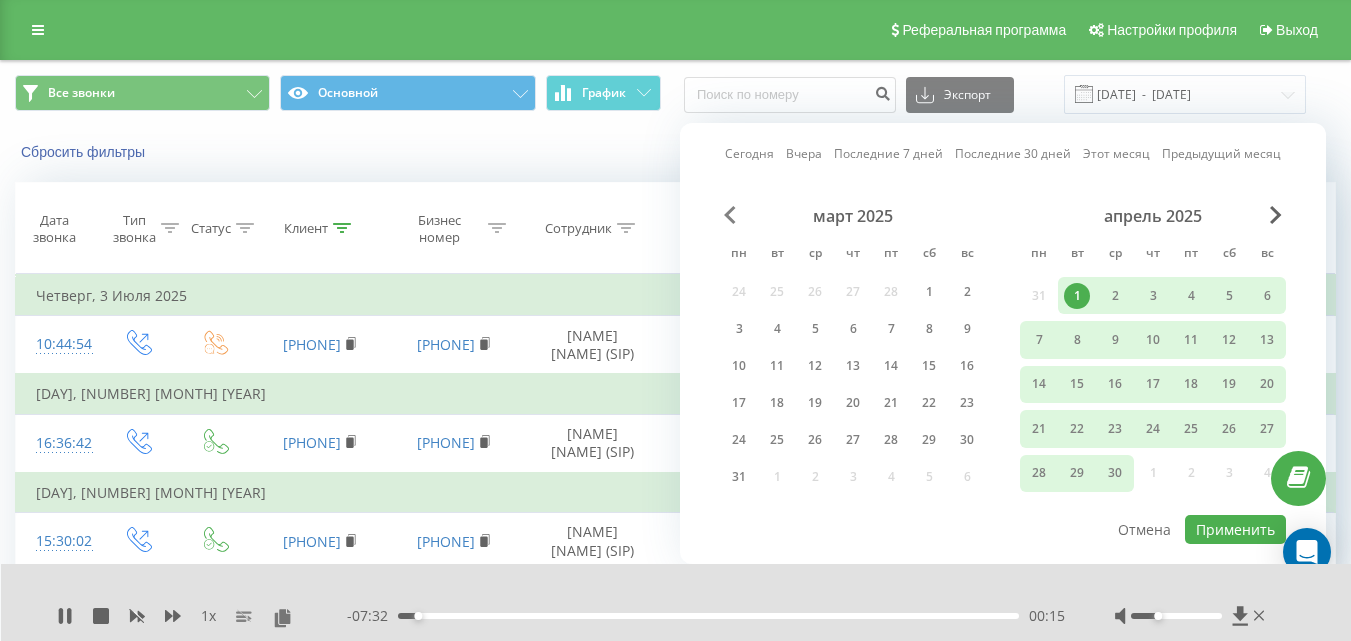 click at bounding box center [730, 215] 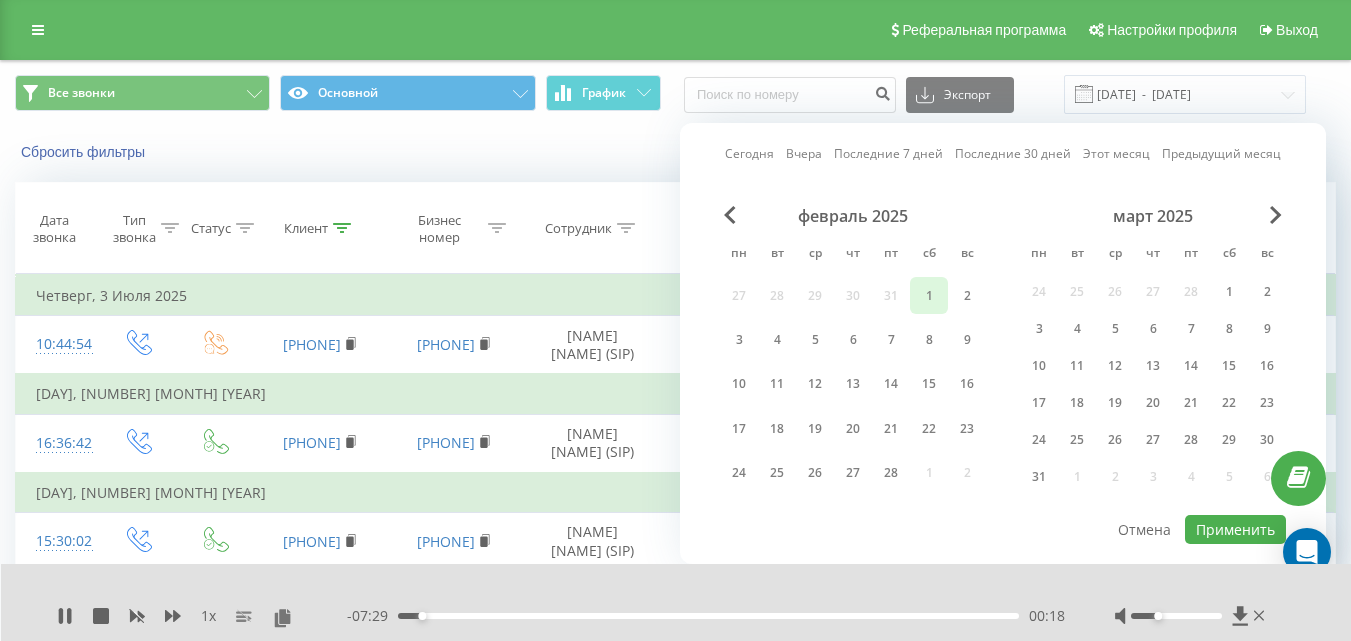 click on "1" at bounding box center (929, 295) 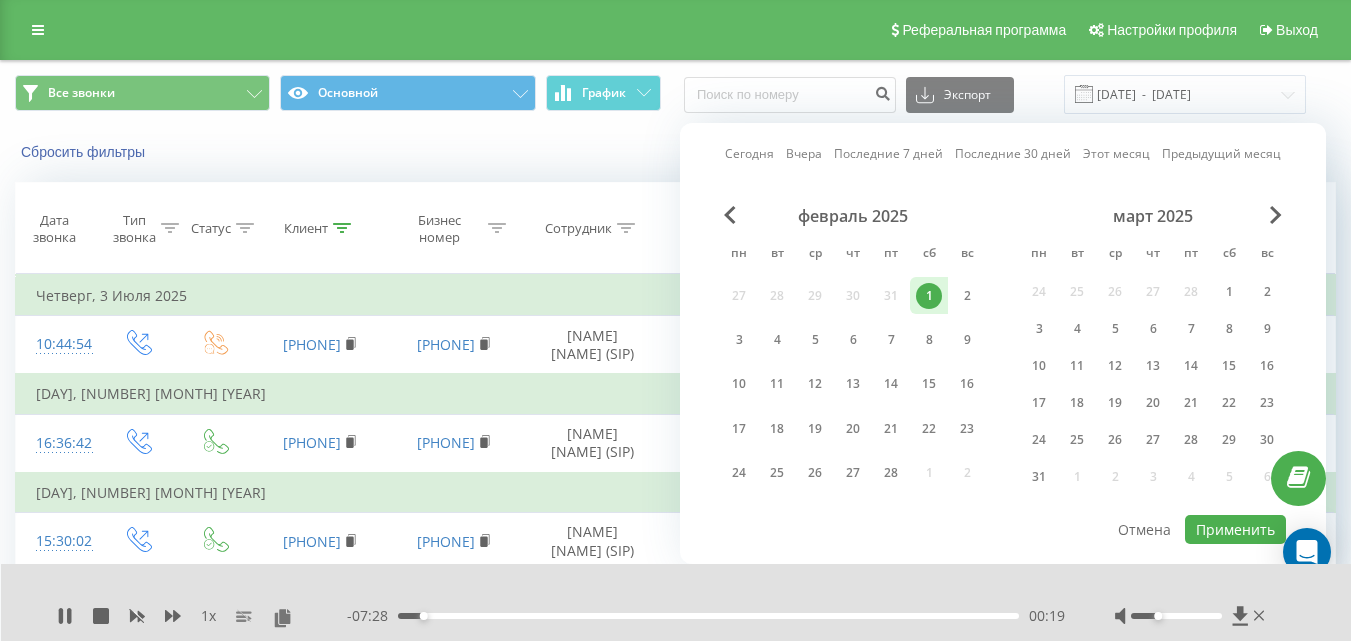 click on "Сегодня Вчера Последние 7 дней Последние 30 дней Этот месяц Предыдущий месяц февраль [YEAR] пн вт ср чт пт сб вс 27 28 29 30 31 1 2 3 4 5 6 7 8 9 10 11 12 13 14 15 16 17 18 19 20 21 22 23 24 25 26 27 28 1 2 март [YEAR] пн вт ср чт пт сб вс 24 25 26 27 28 1 2 3 4 5 6 7 8 9 10 11 12 13 14 15 16 17 18 19 20 21 22 23 24 25 26 27 28 29 30 31 1 2 3 4 5 6 Применить Отмена" at bounding box center (1003, 343) 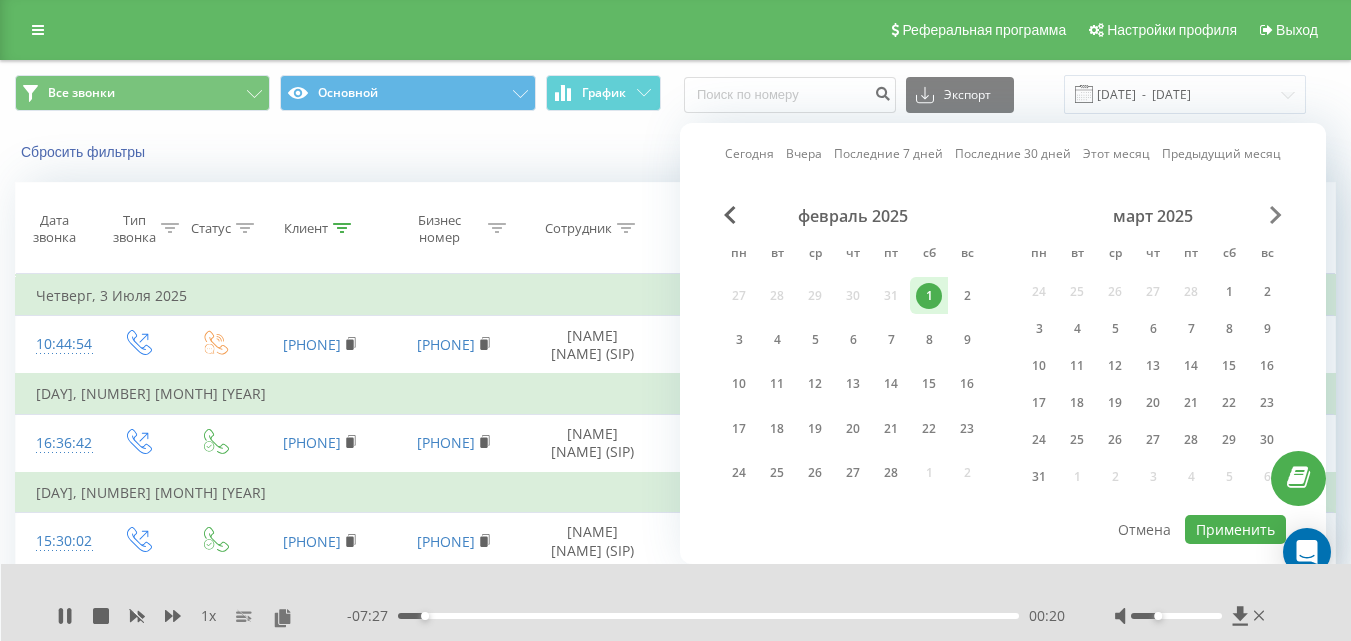 click at bounding box center [1276, 215] 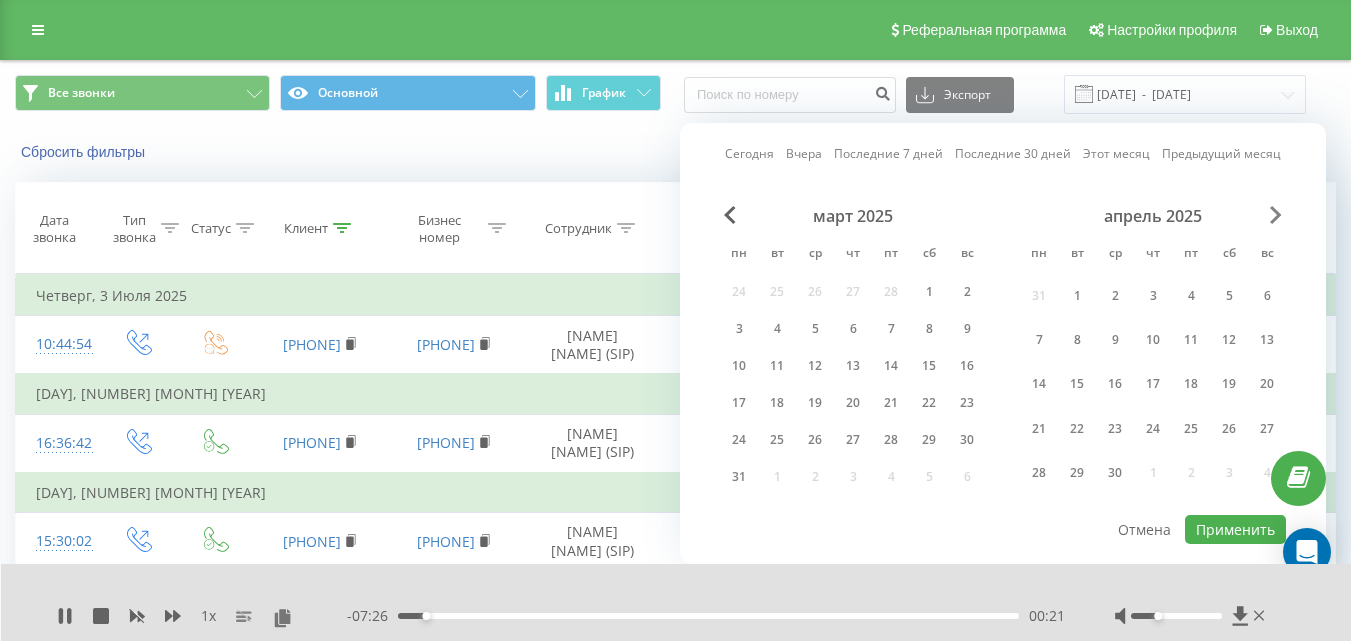 click at bounding box center (1276, 215) 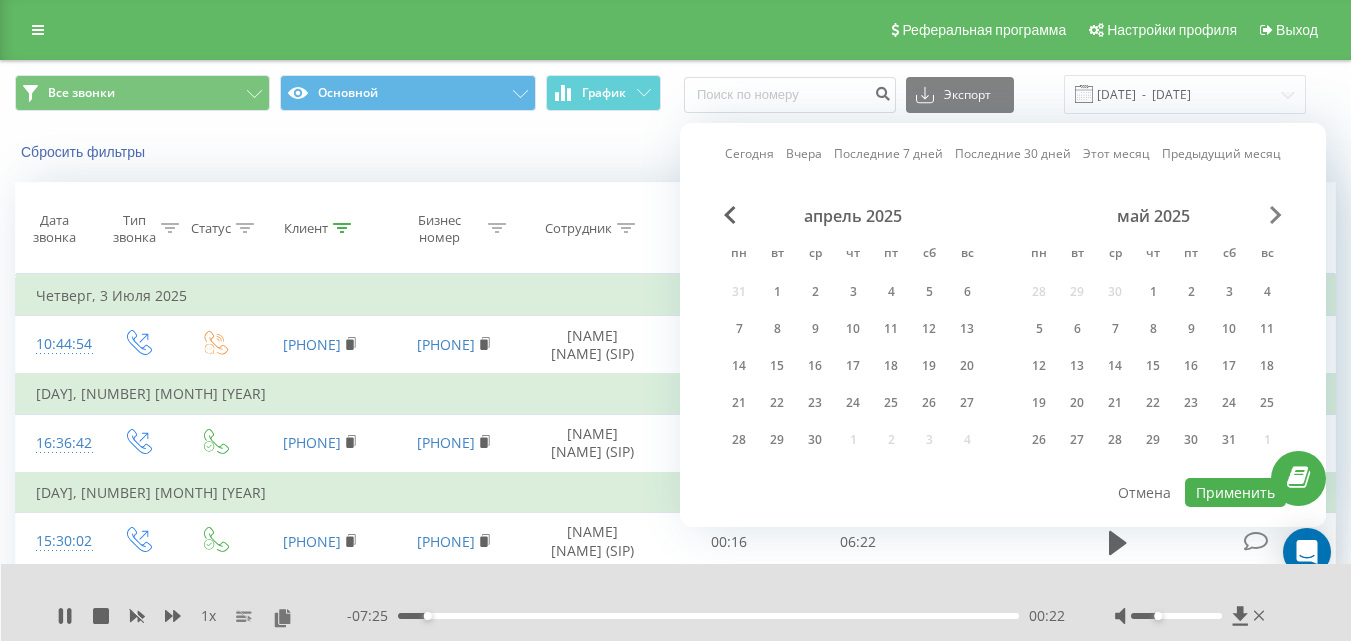 click at bounding box center (1276, 215) 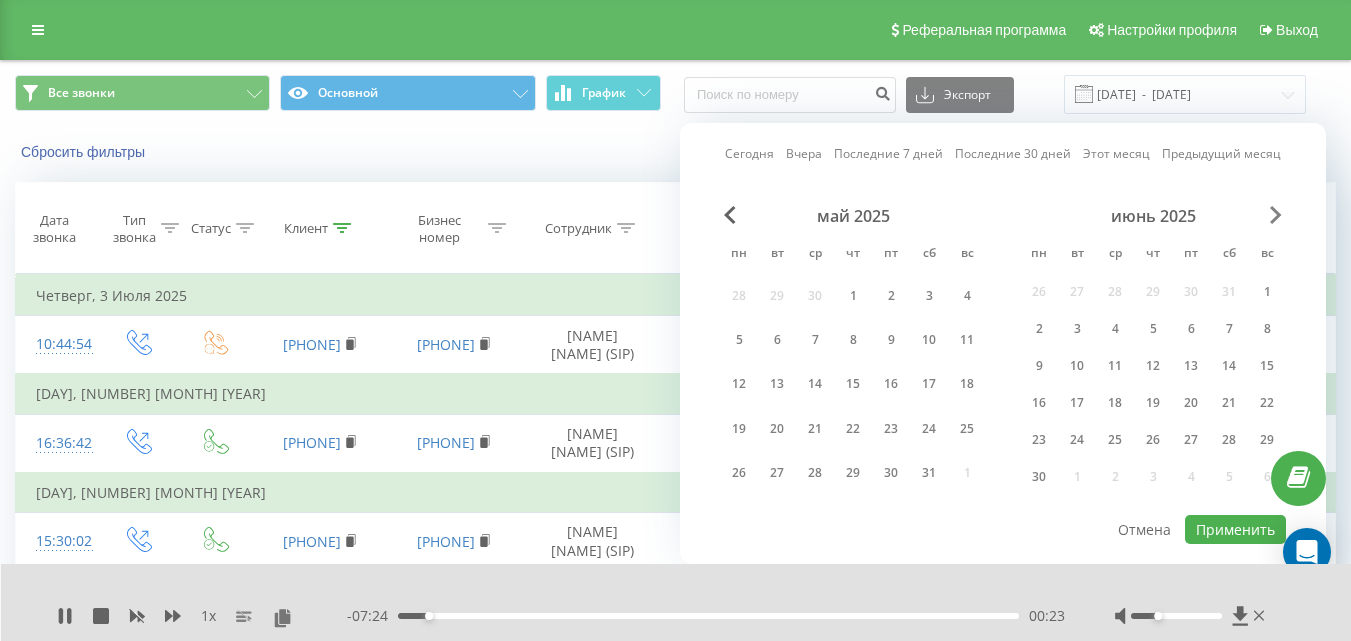 click at bounding box center [1276, 215] 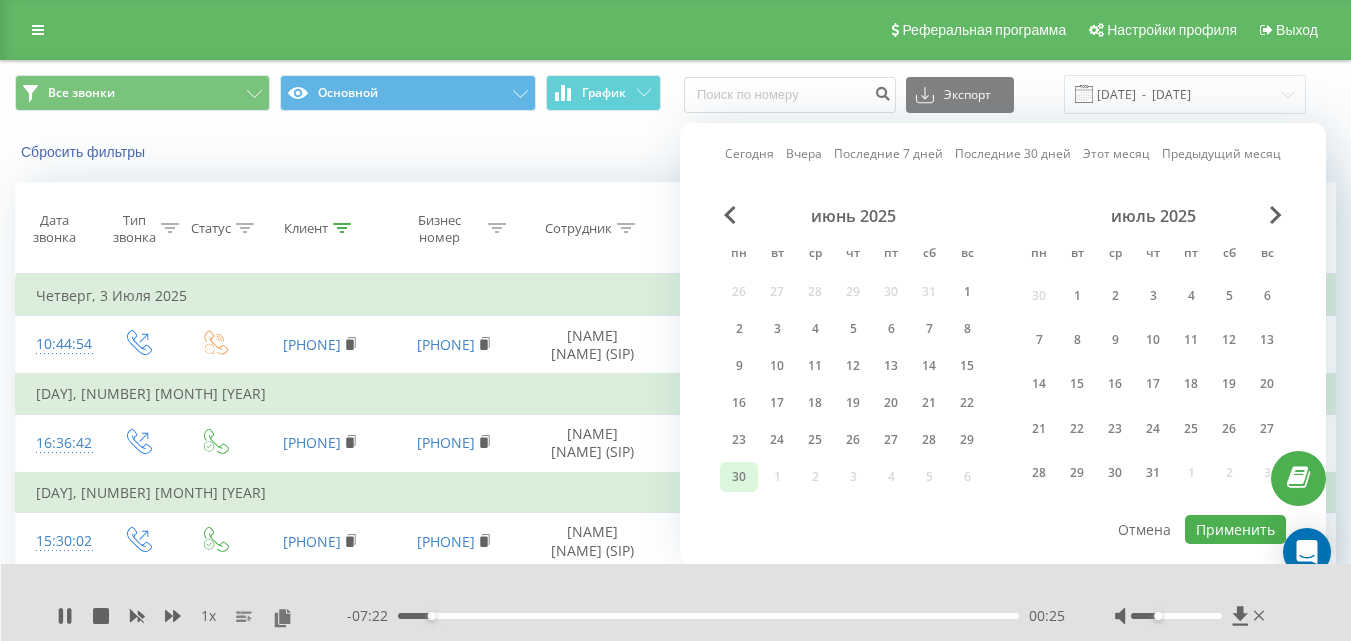 click on "30" at bounding box center (739, 477) 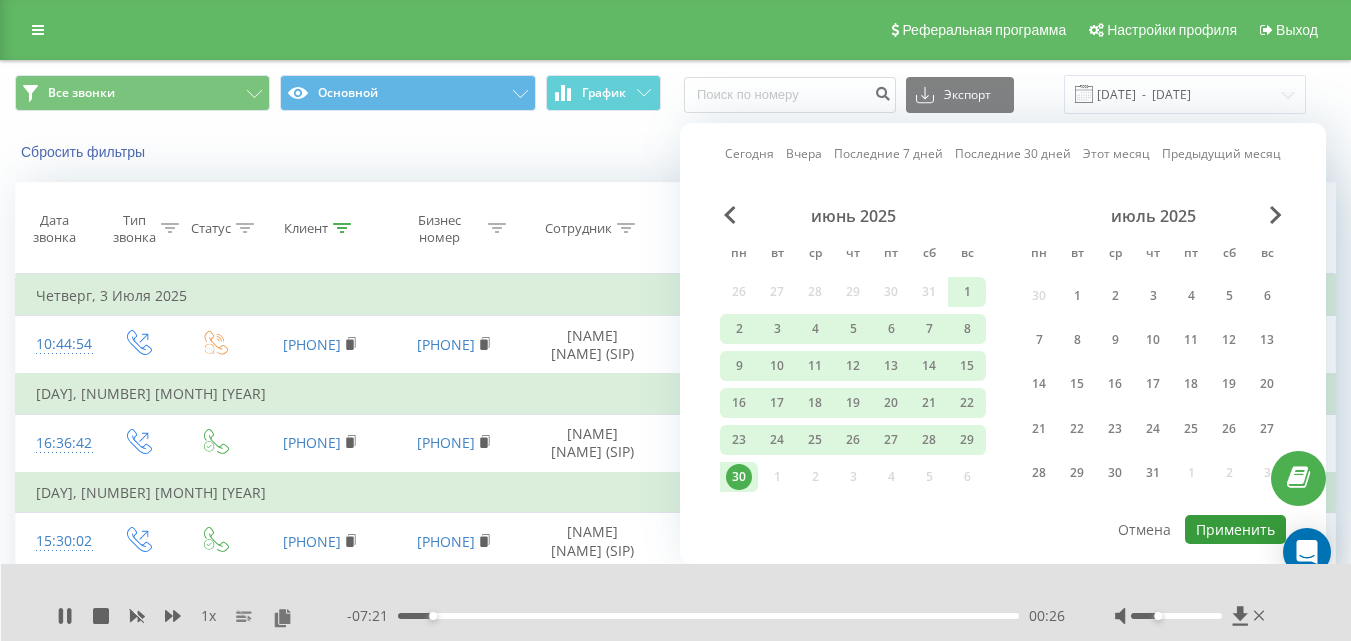 click on "Применить" at bounding box center [1235, 529] 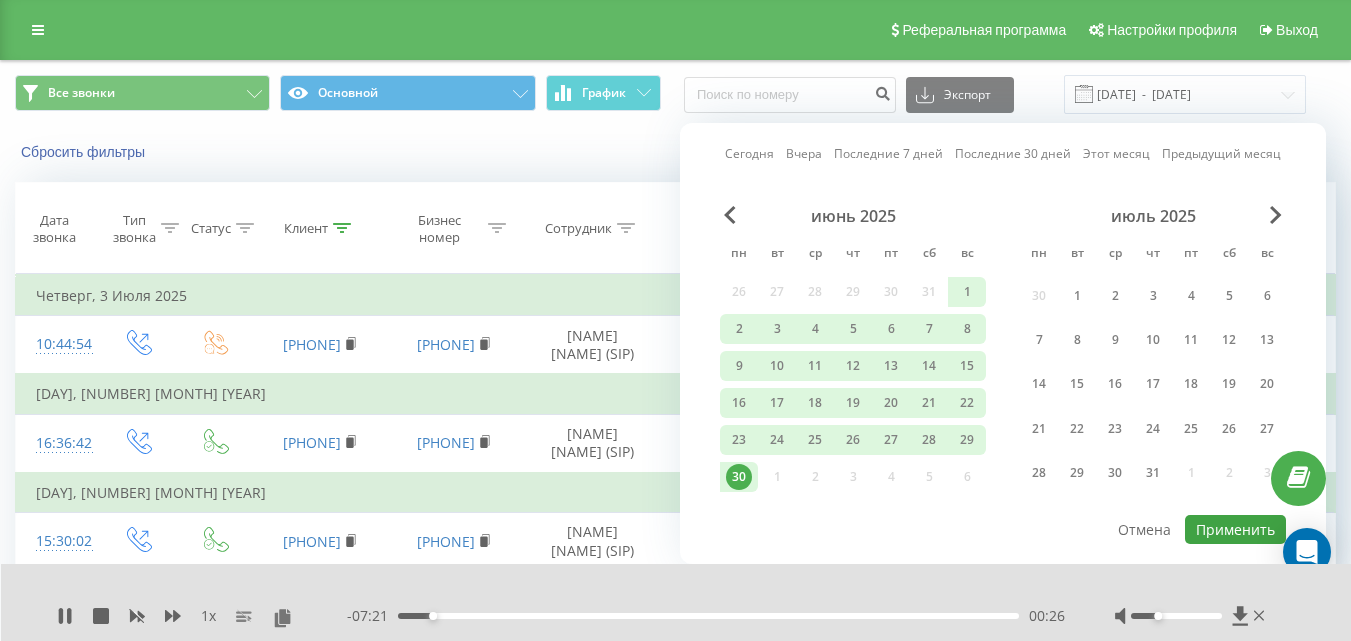 type on "[DATE]  -  [DATE]" 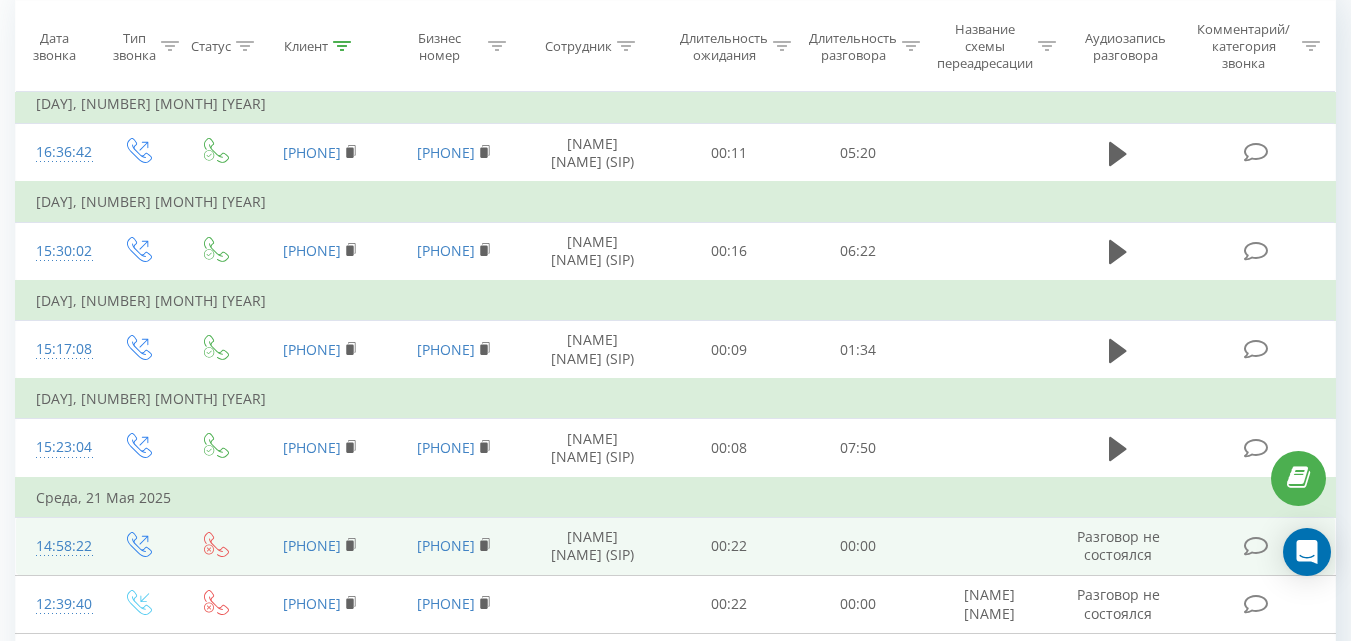 scroll, scrollTop: 180, scrollLeft: 0, axis: vertical 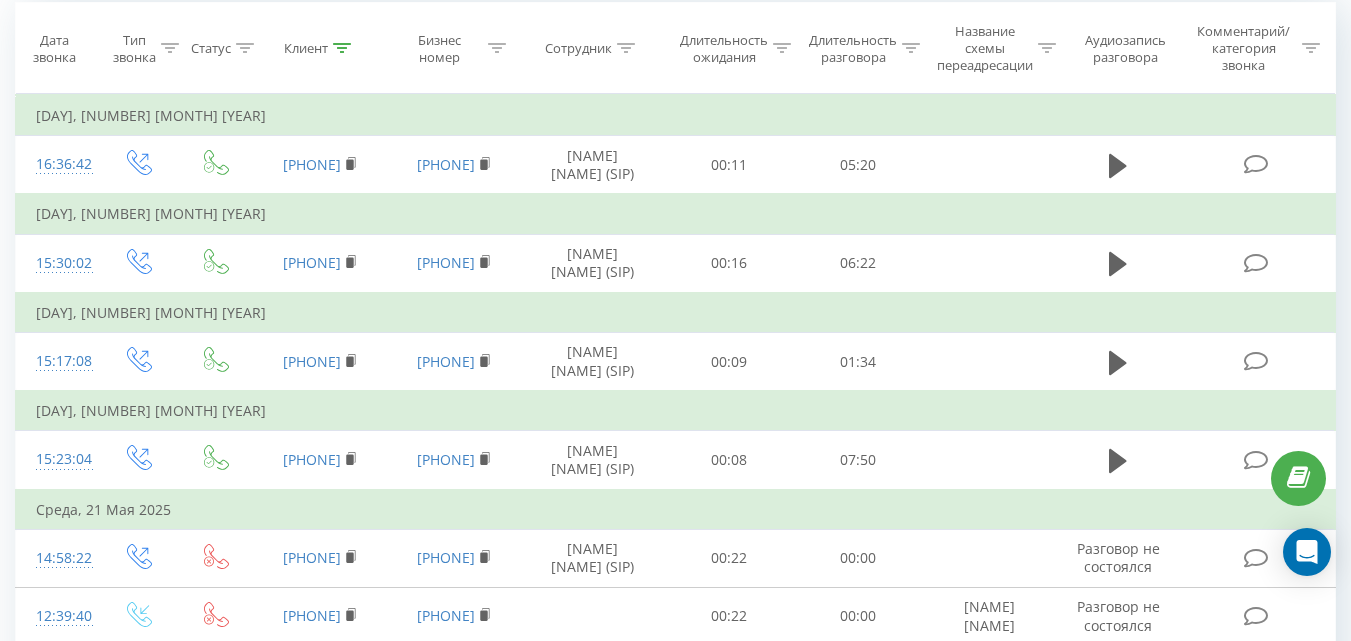 click at bounding box center [342, 48] 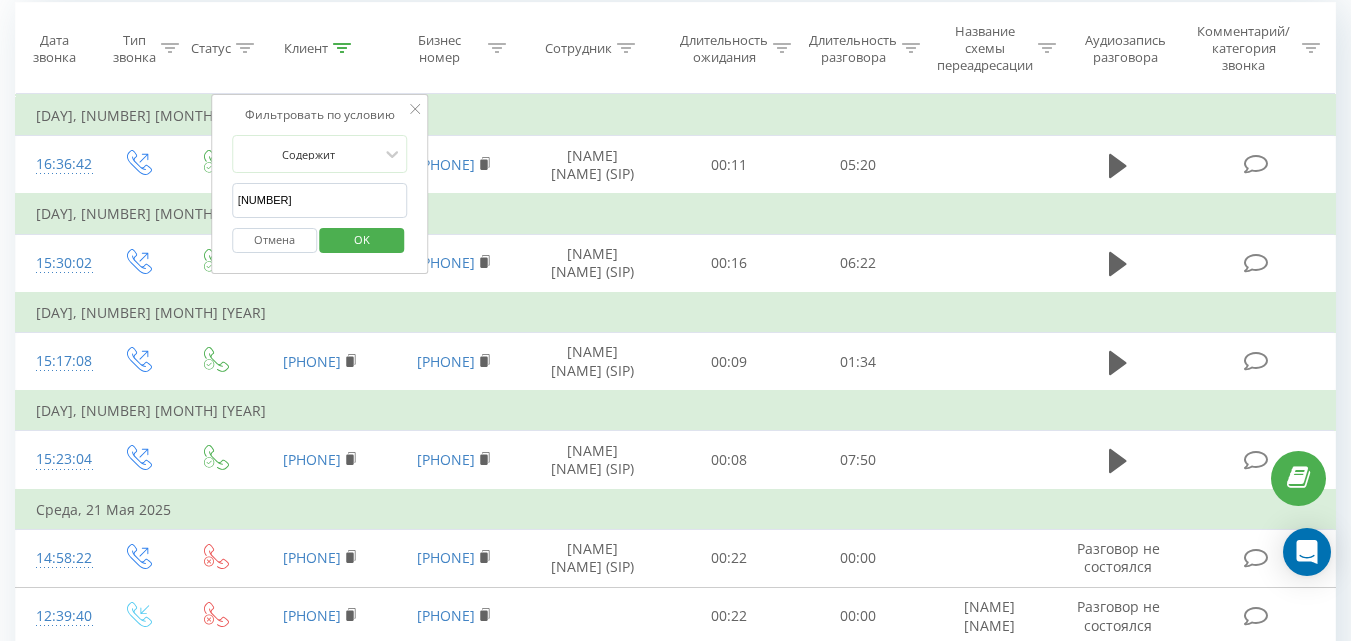 drag, startPoint x: 311, startPoint y: 191, endPoint x: 236, endPoint y: 203, distance: 75.95393 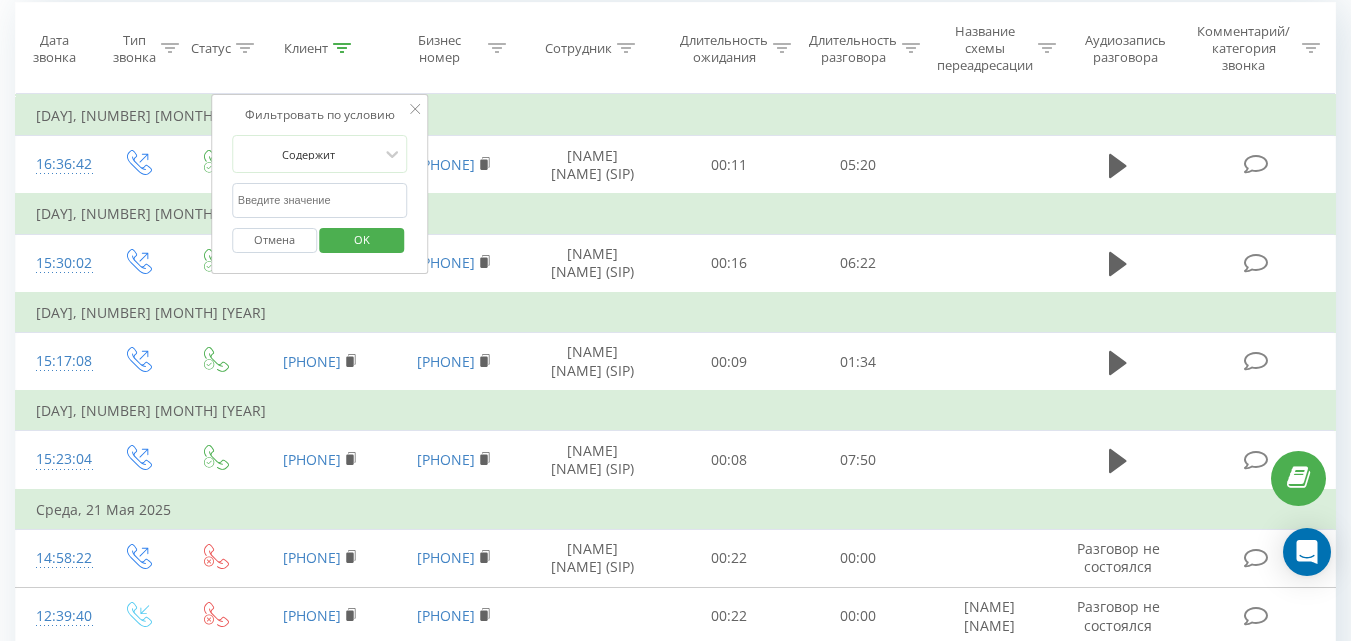 paste on "[NUMBER]" 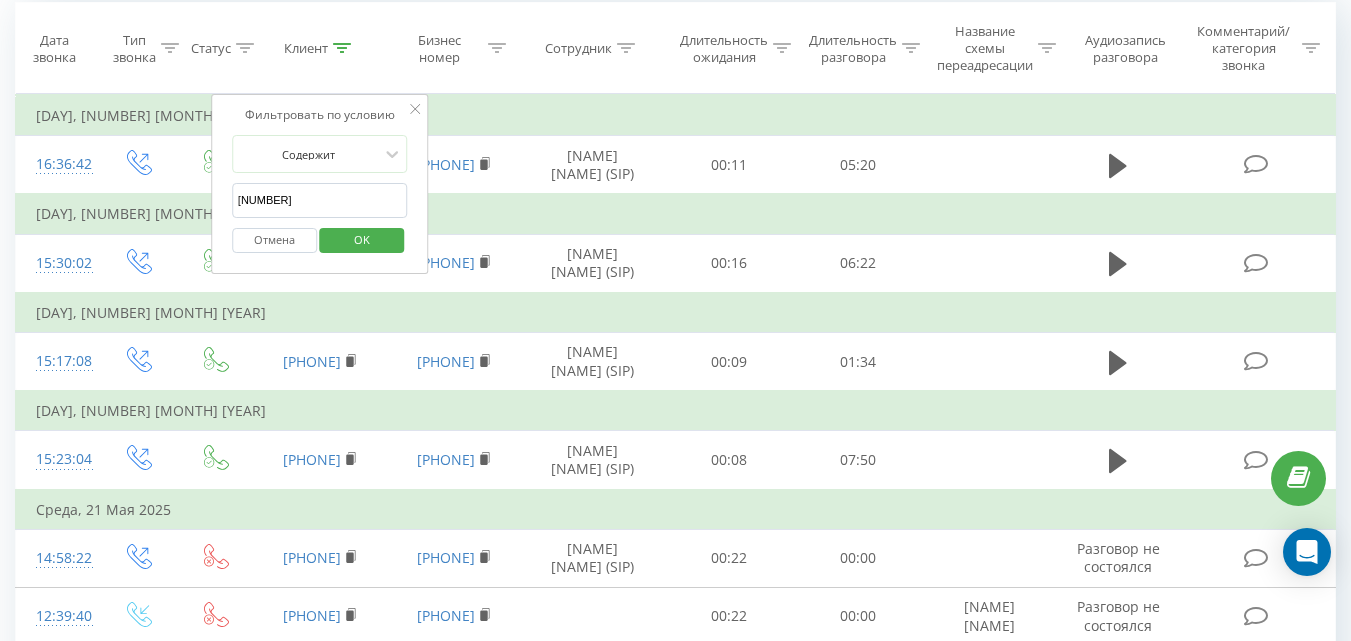 click on "OK" at bounding box center (362, 240) 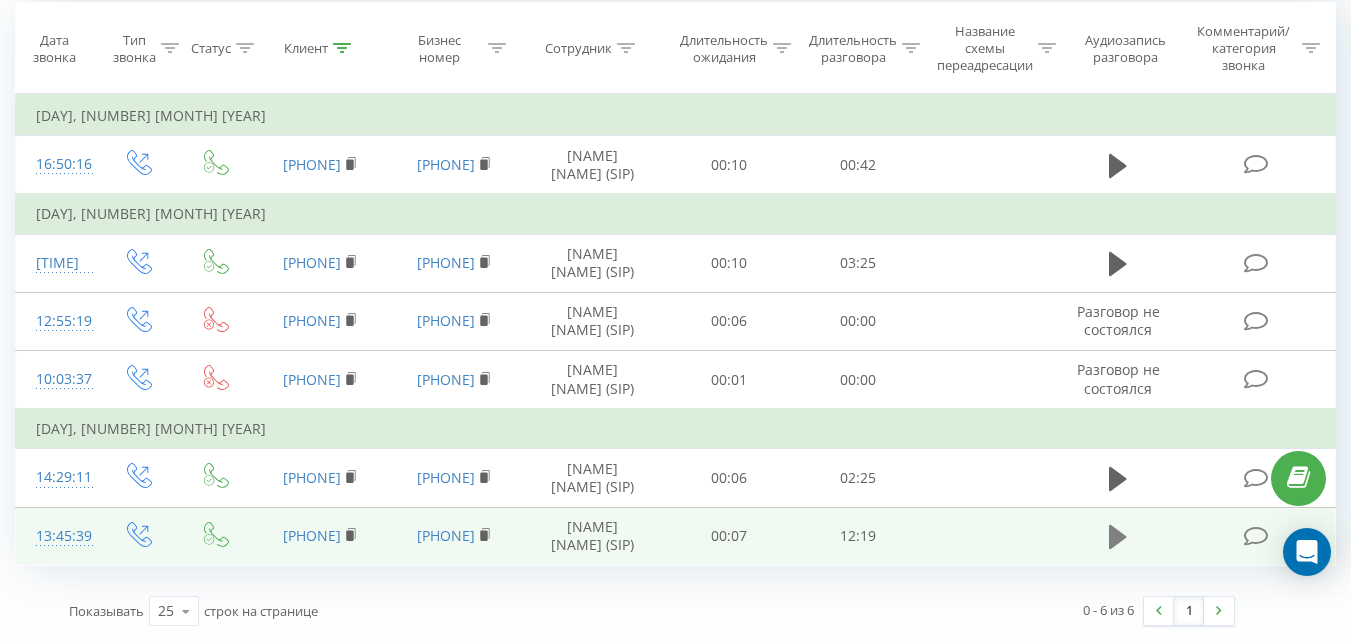 click 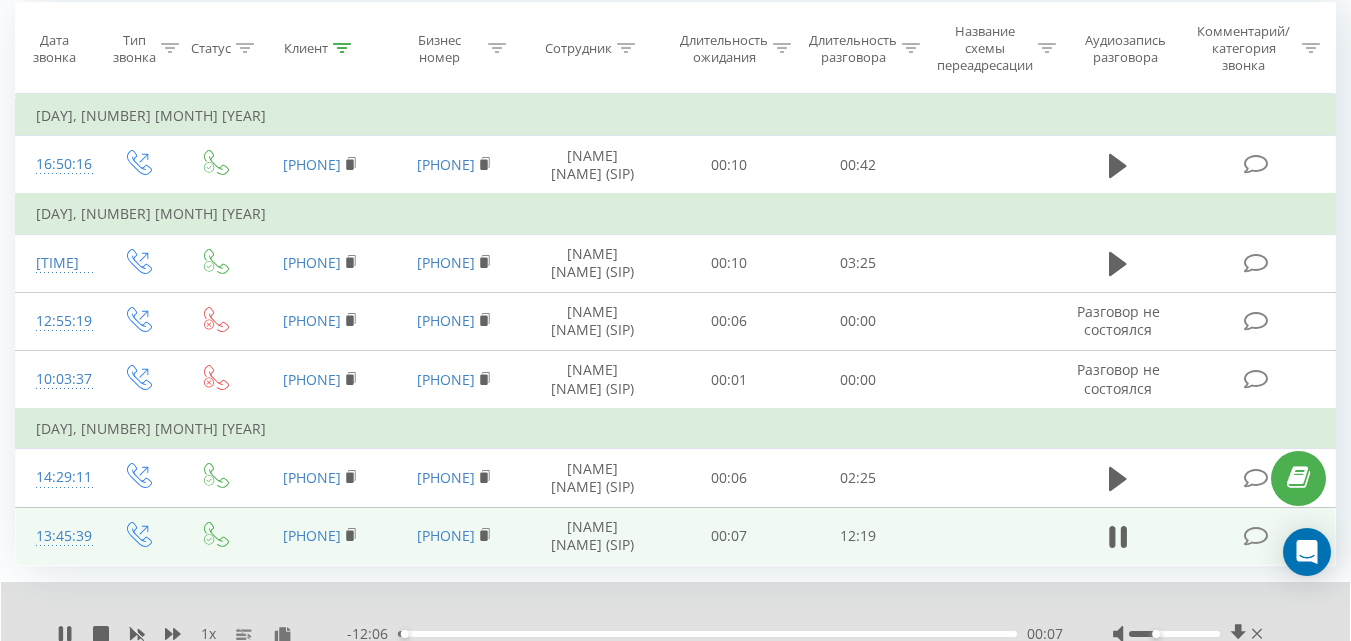 scroll, scrollTop: 257, scrollLeft: 0, axis: vertical 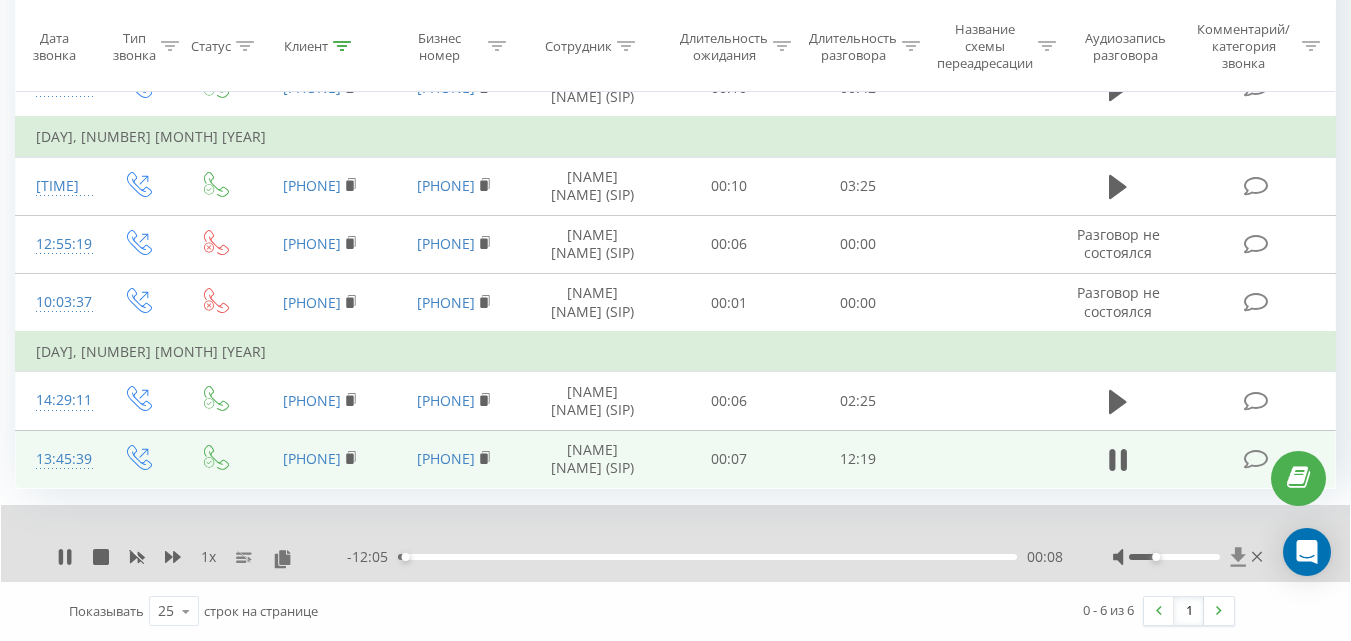 click 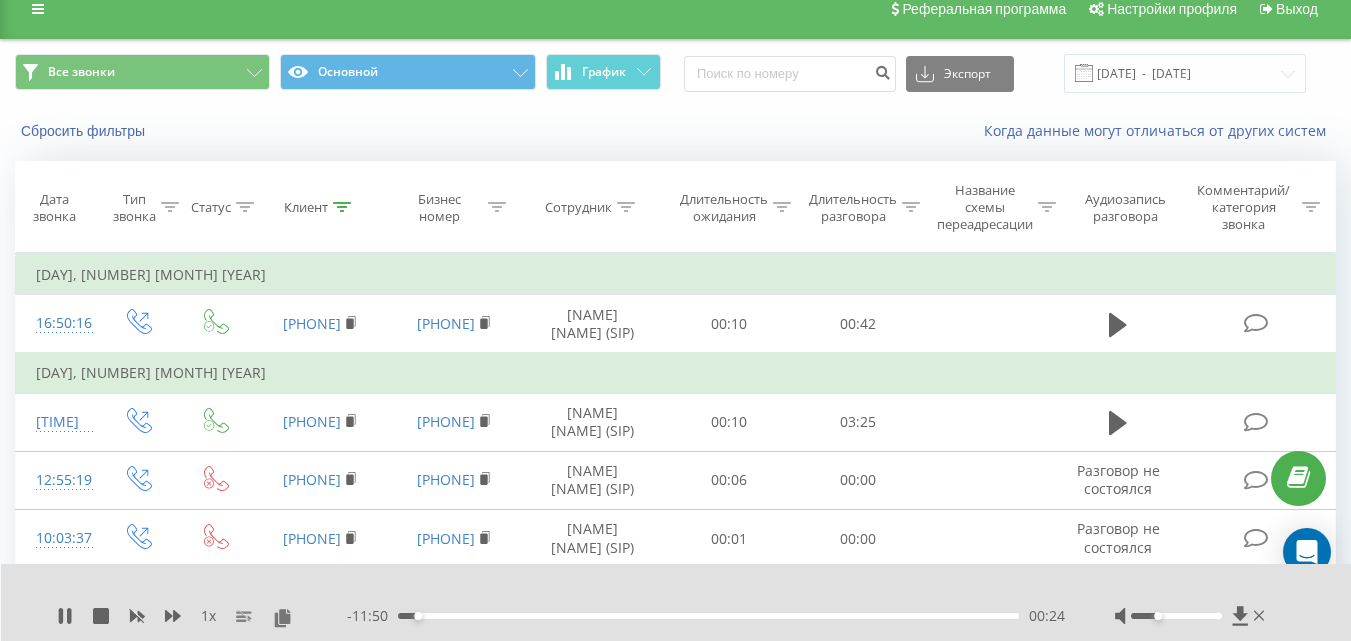 scroll, scrollTop: 14, scrollLeft: 0, axis: vertical 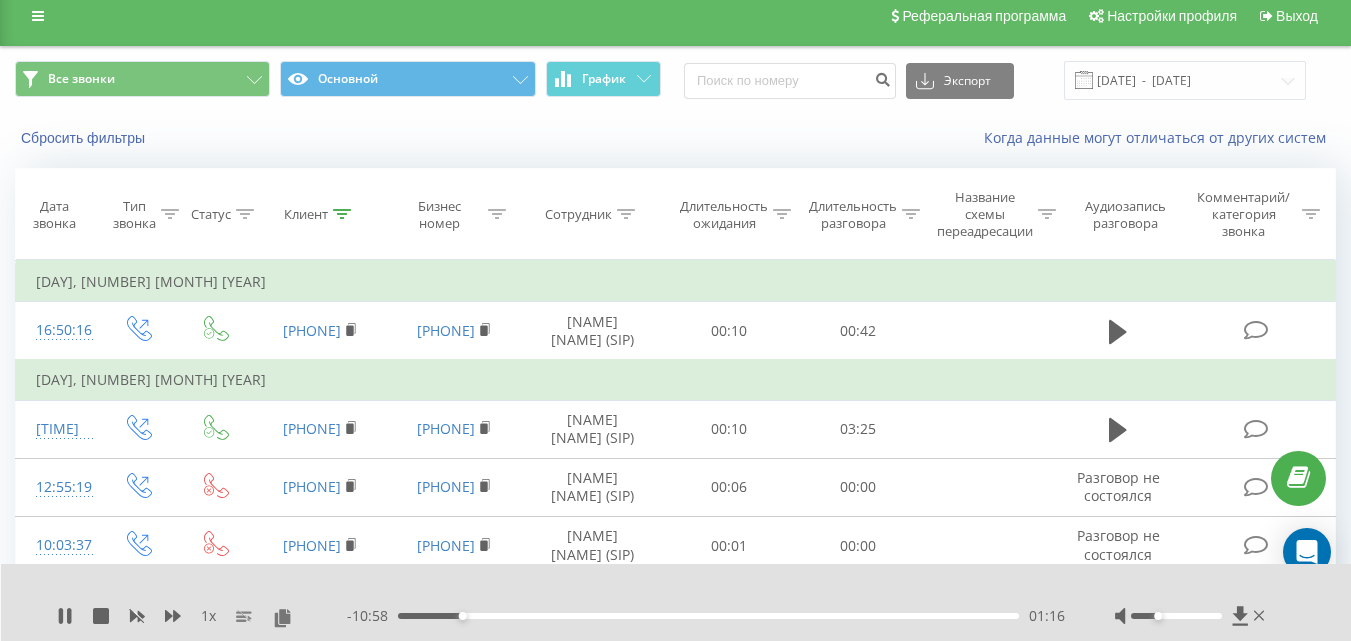 click at bounding box center (342, 214) 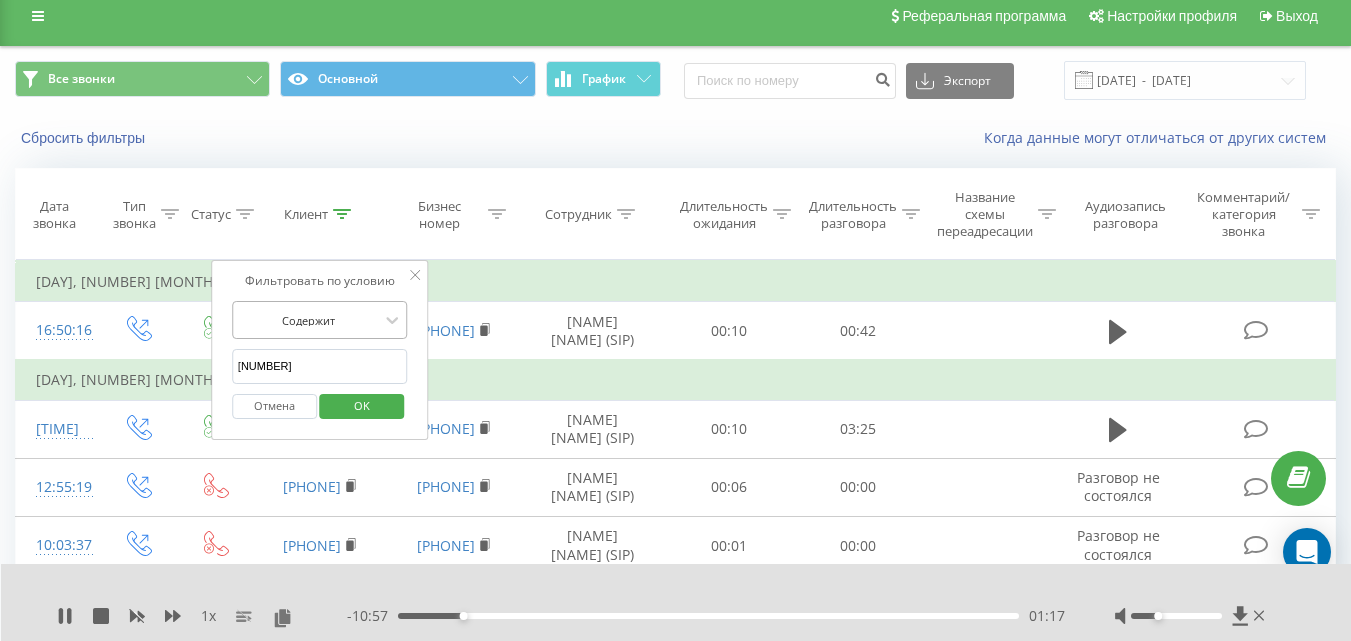 drag, startPoint x: 243, startPoint y: 352, endPoint x: 363, endPoint y: 327, distance: 122.57651 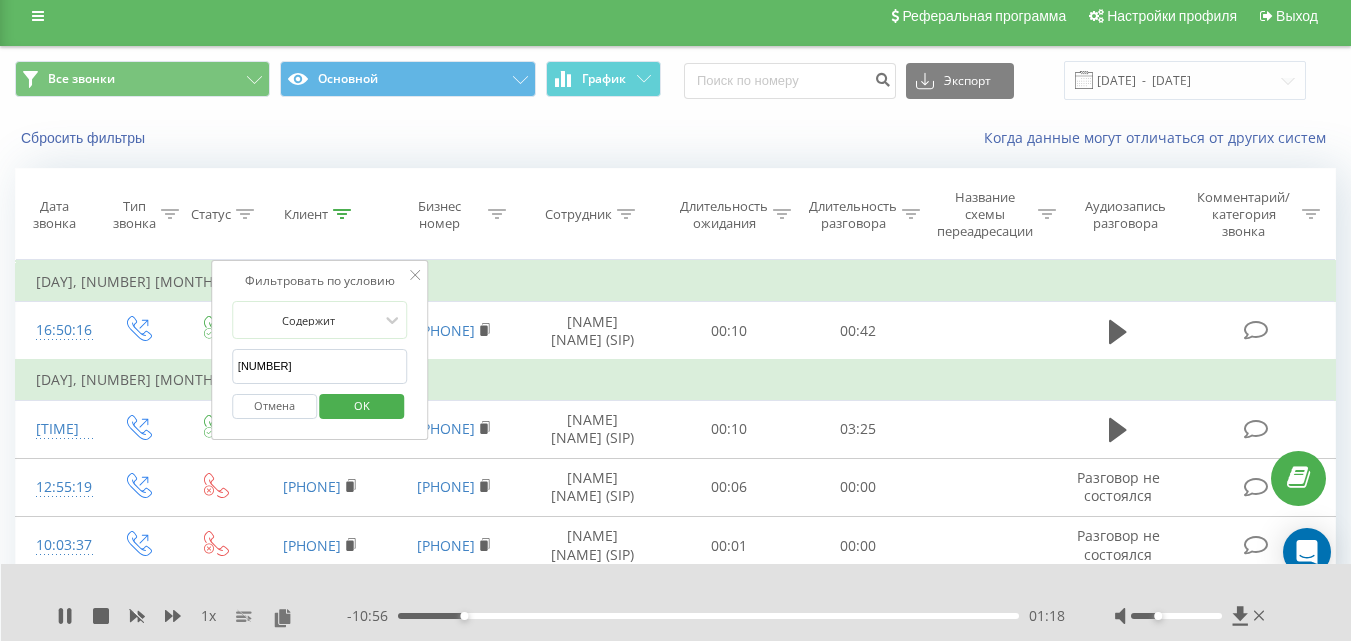 paste on "[PHONE]" 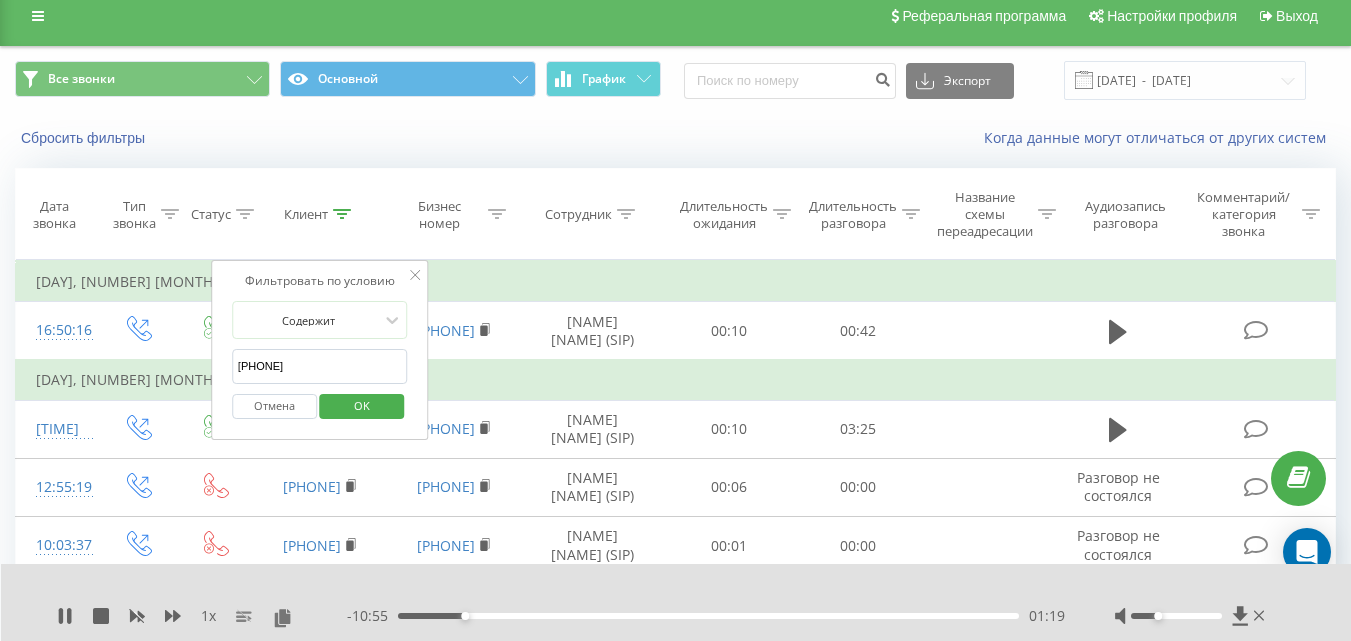 click on "OK" at bounding box center [362, 406] 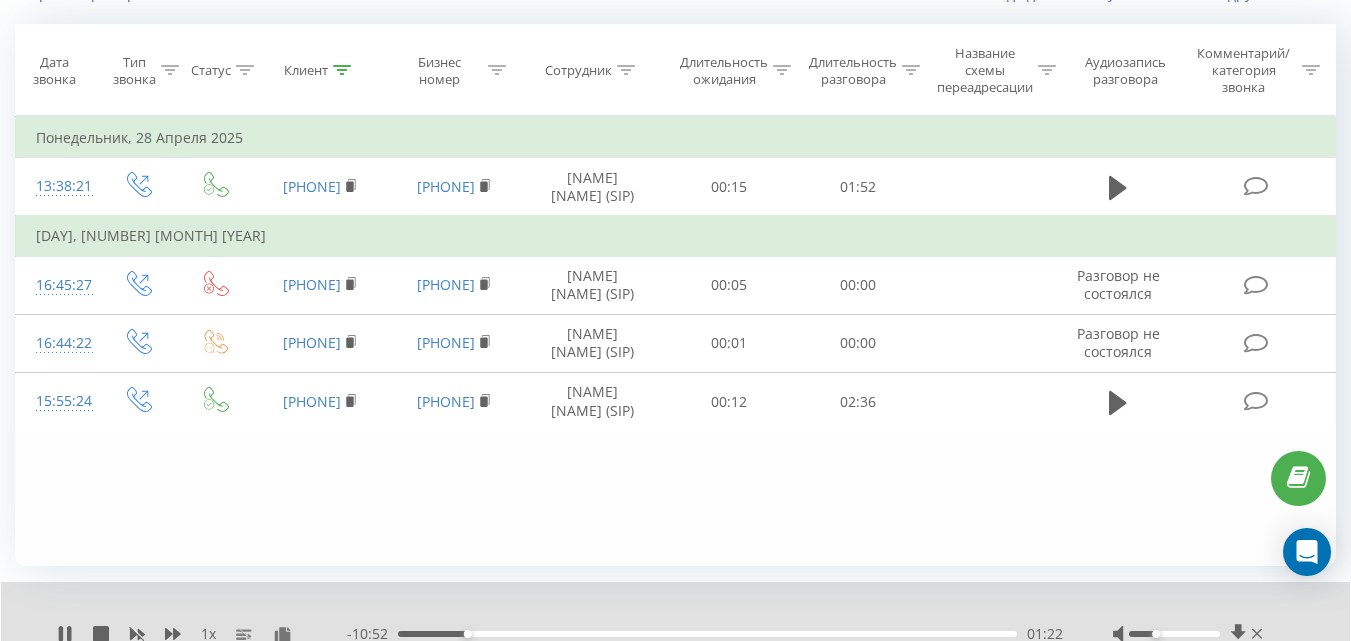 scroll, scrollTop: 235, scrollLeft: 0, axis: vertical 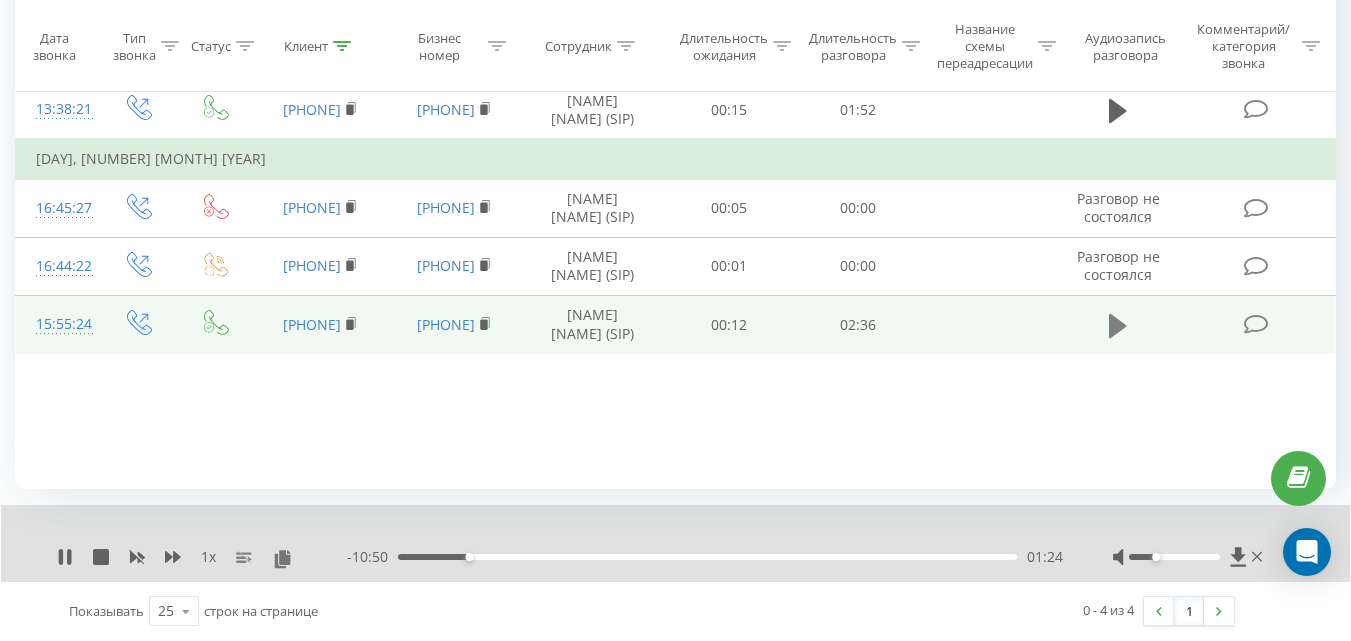 click 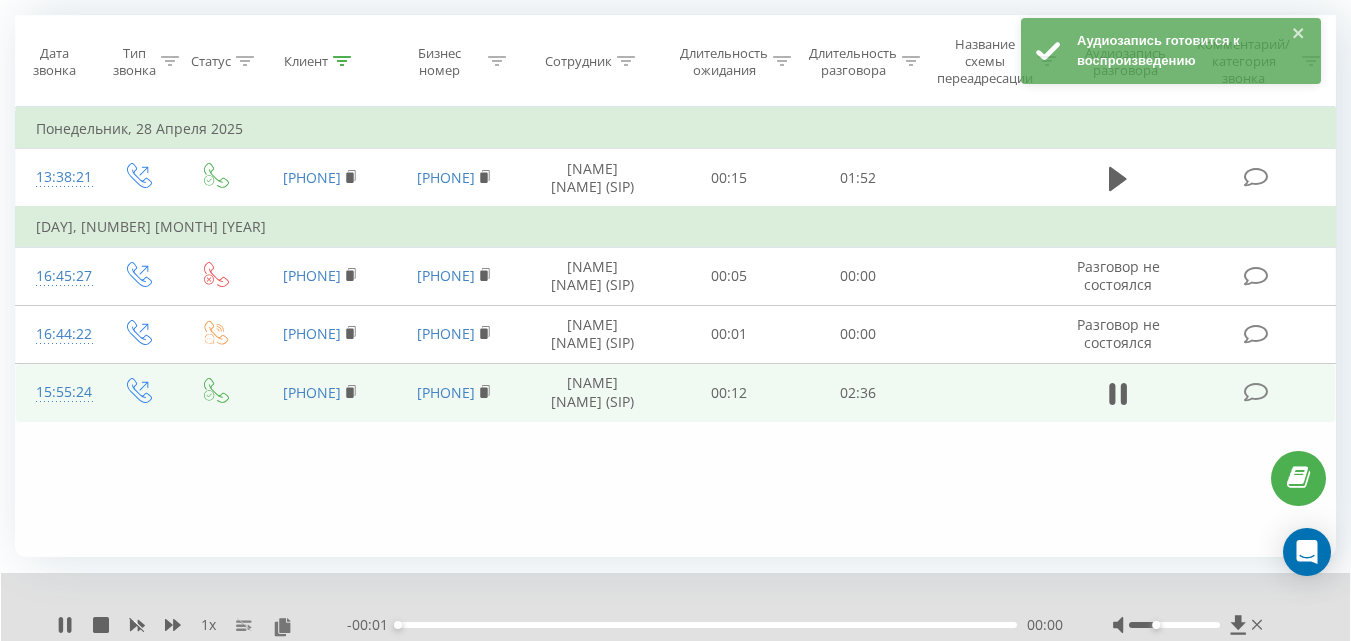 scroll, scrollTop: 170, scrollLeft: 0, axis: vertical 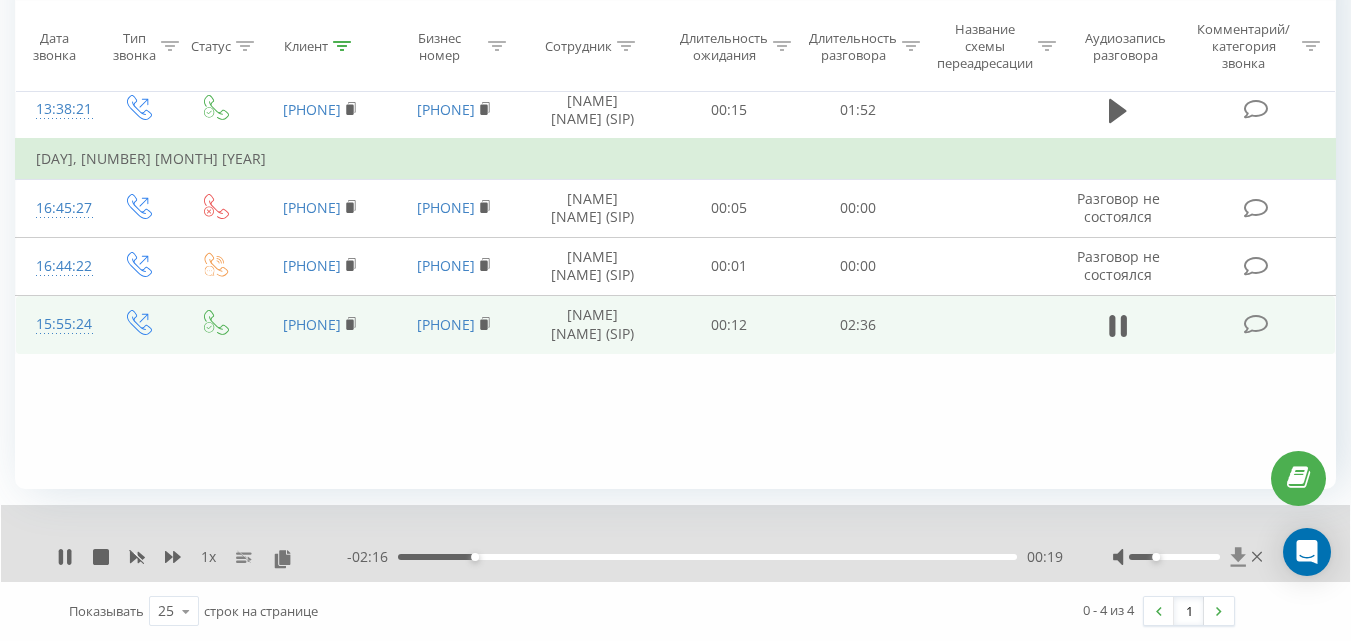 click 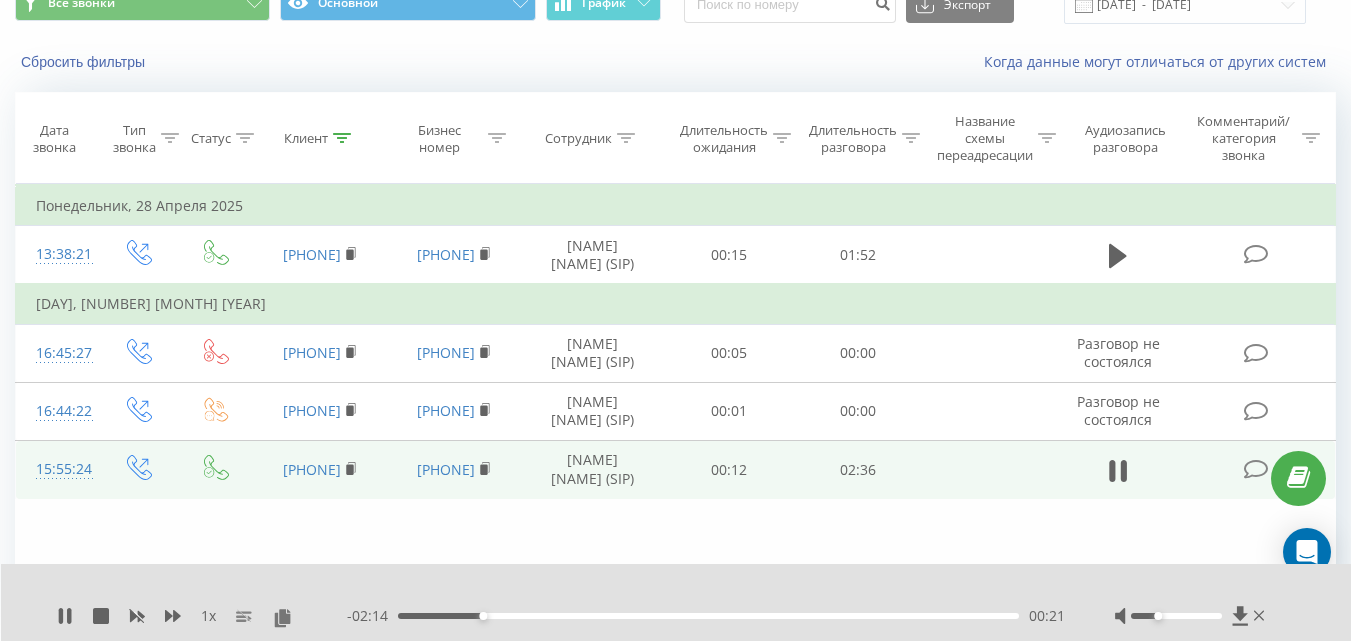scroll, scrollTop: 0, scrollLeft: 0, axis: both 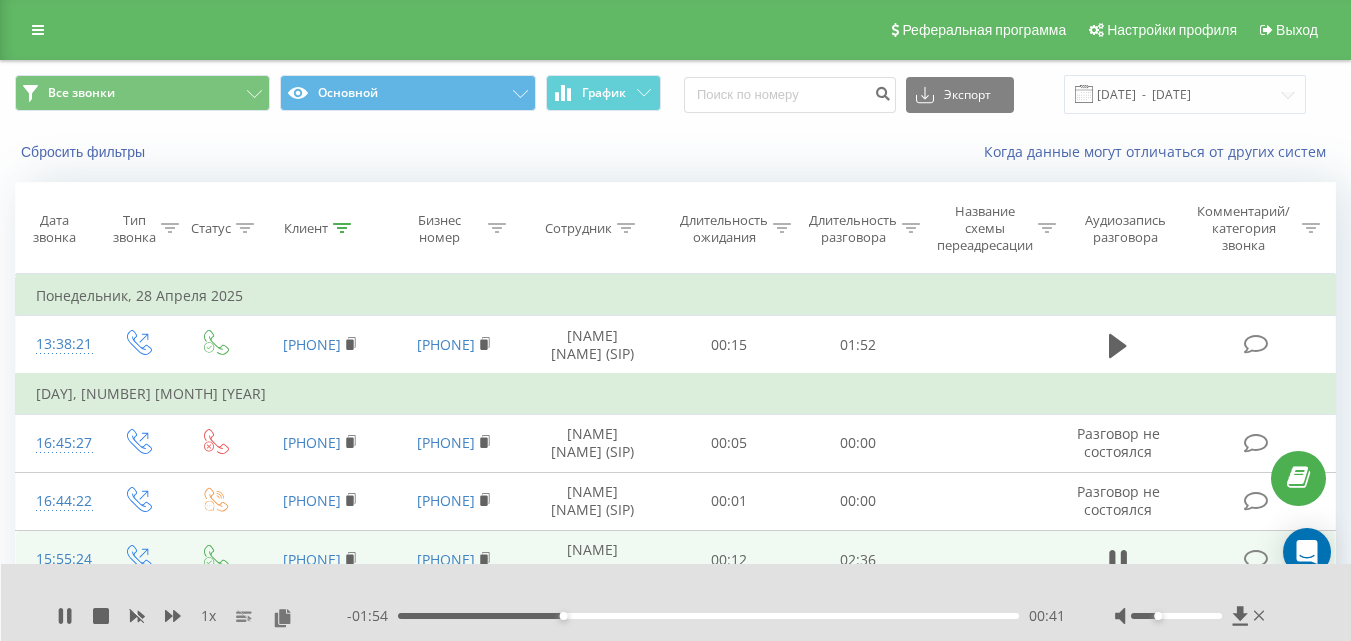 click at bounding box center (342, 228) 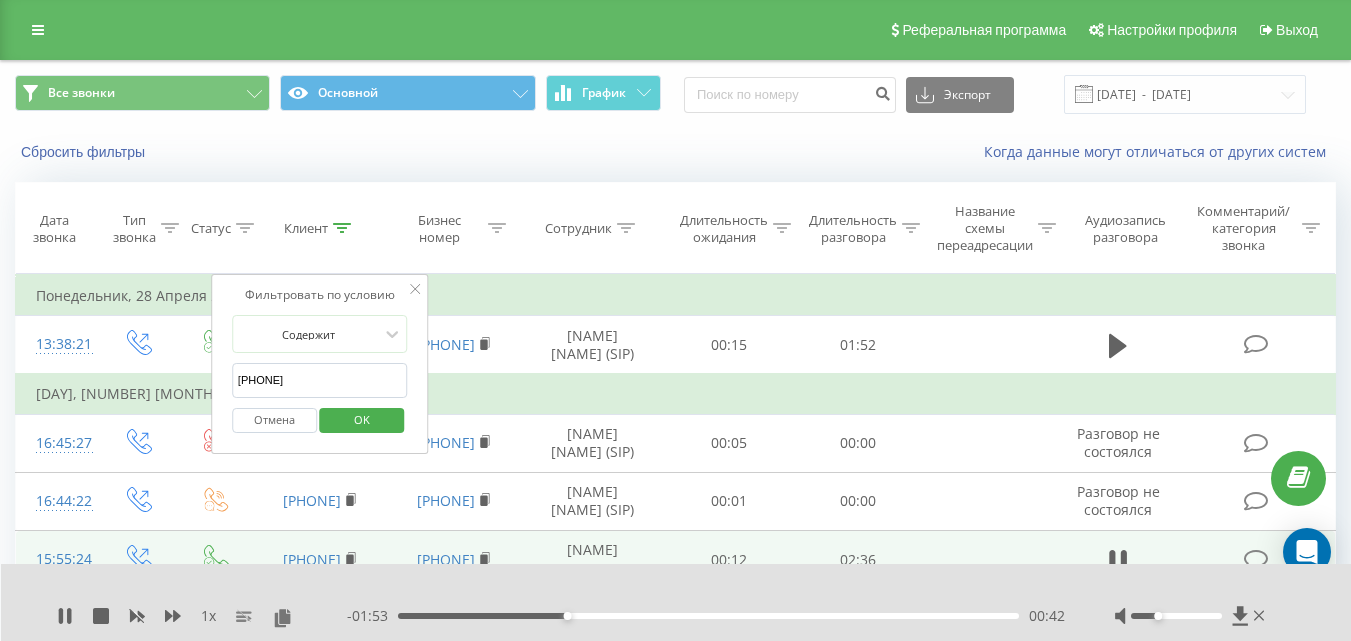 drag, startPoint x: 336, startPoint y: 389, endPoint x: 224, endPoint y: 384, distance: 112.11155 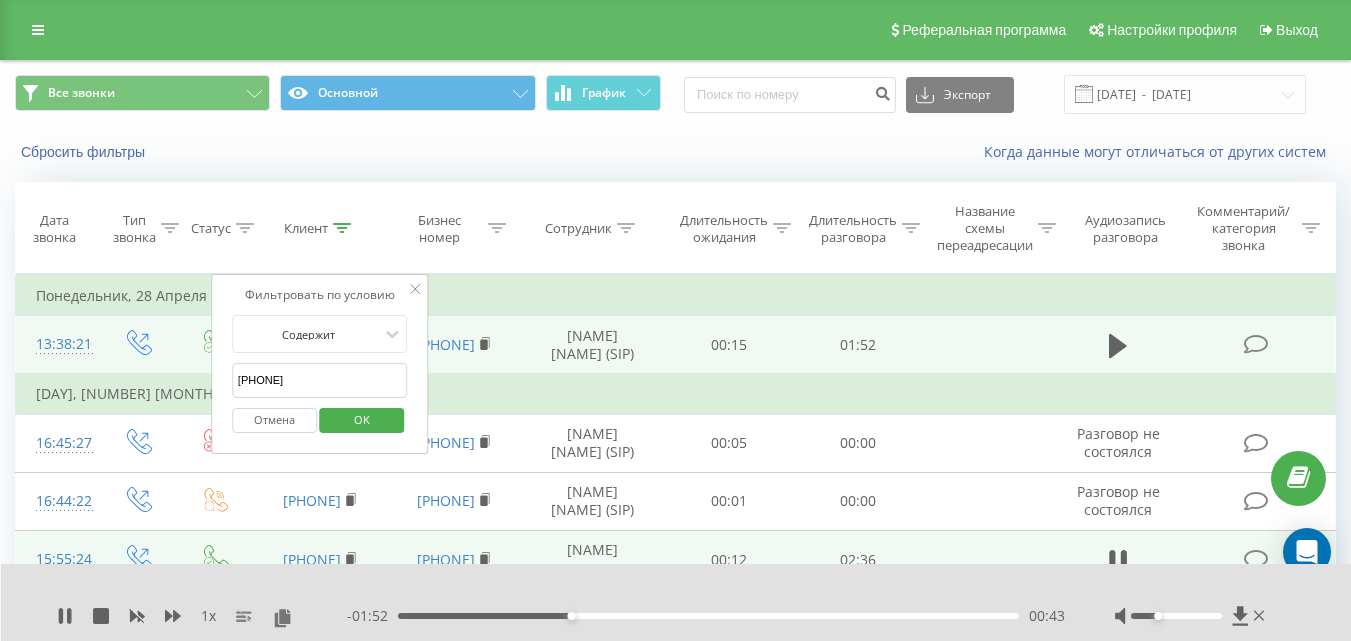 paste on "[PHONE]" 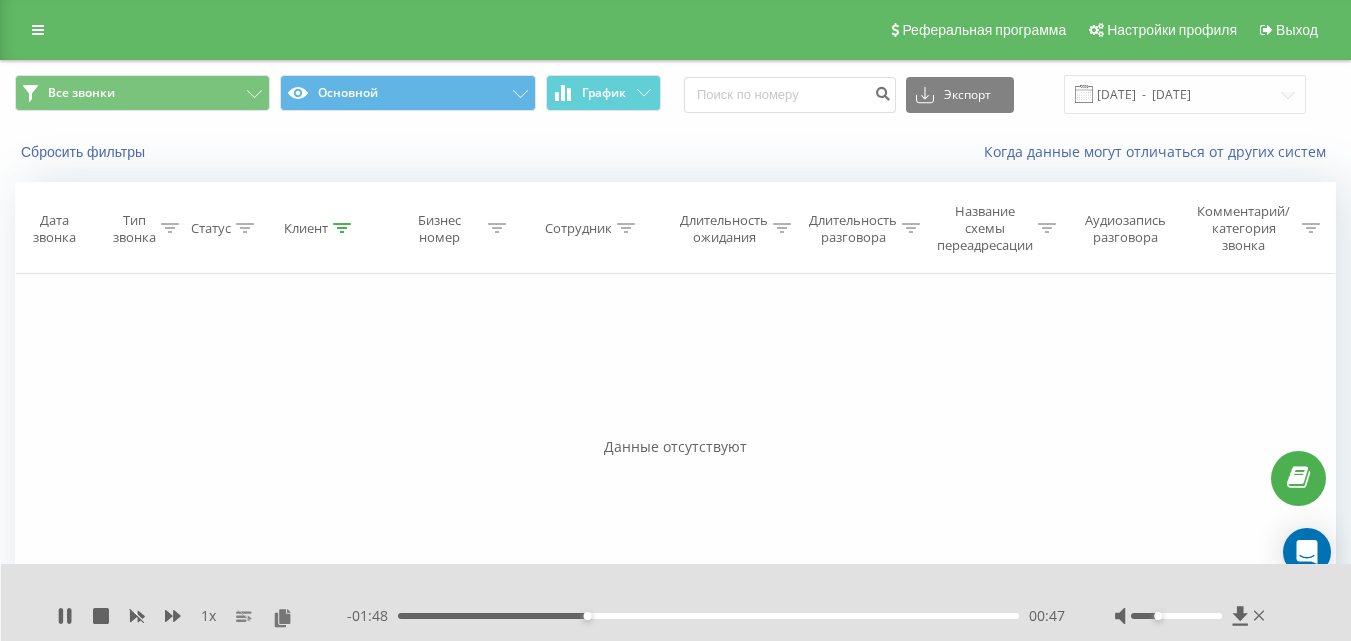 click on "Клиент" at bounding box center (320, 228) 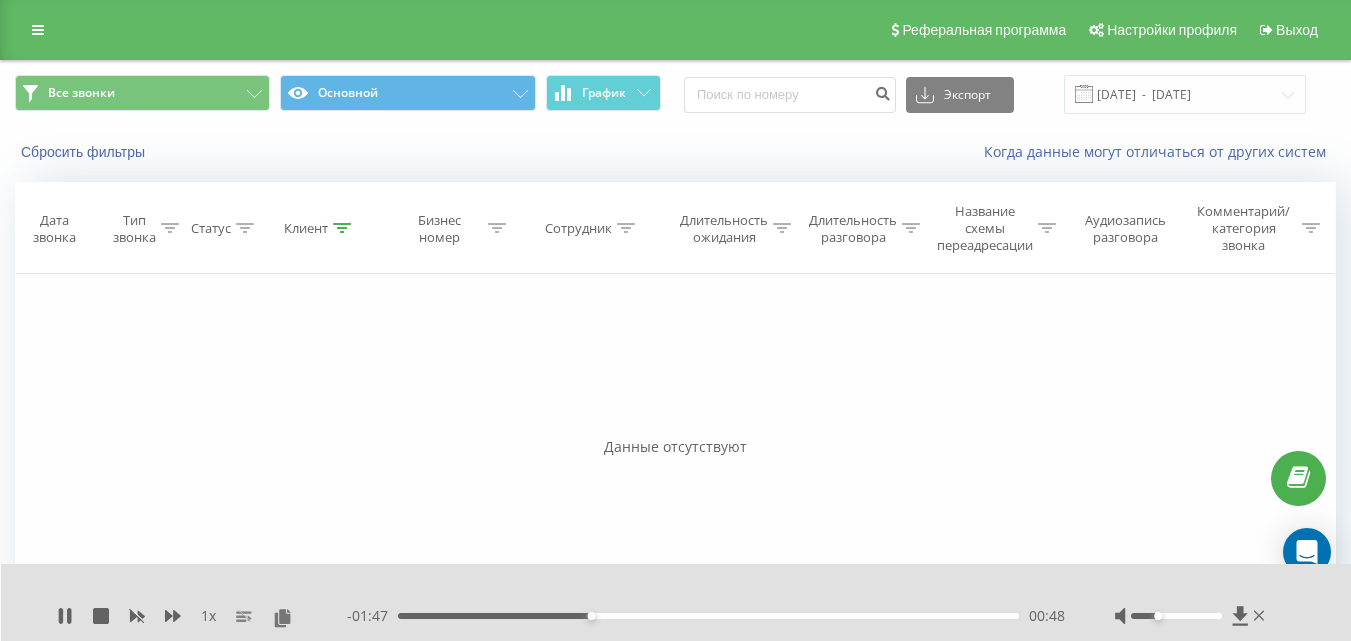 click at bounding box center [342, 228] 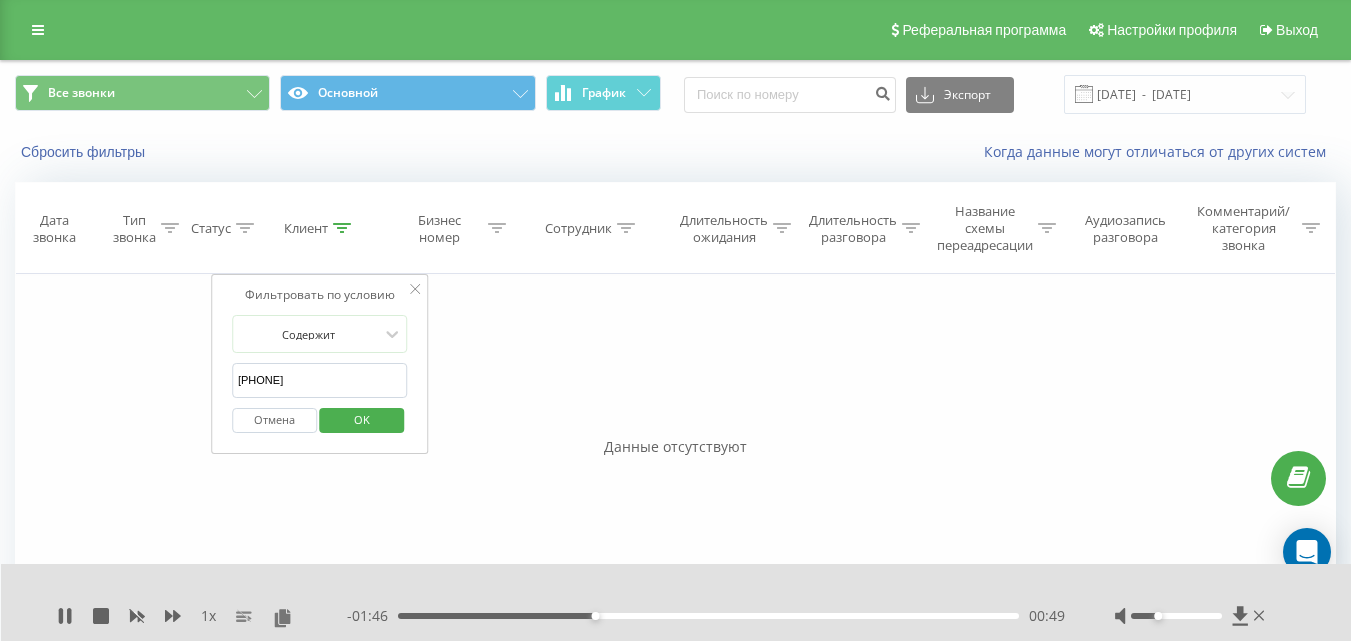 drag, startPoint x: 261, startPoint y: 380, endPoint x: 285, endPoint y: 369, distance: 26.400757 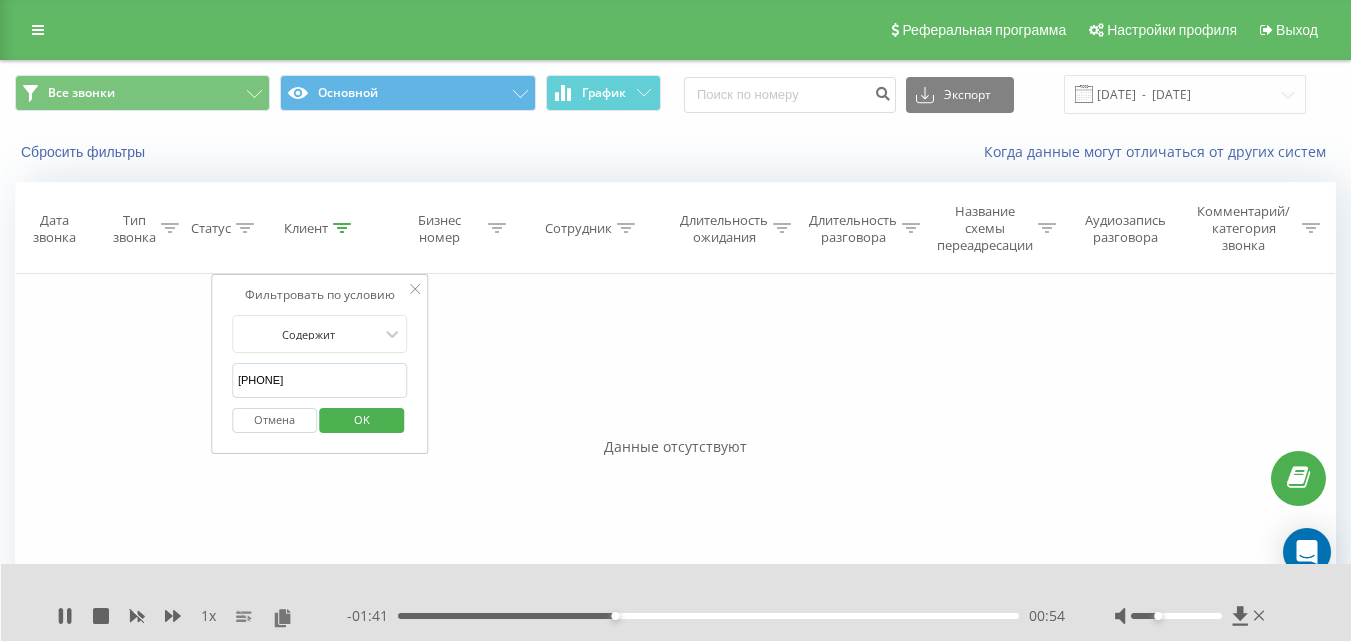 click on "OK" at bounding box center [362, 420] 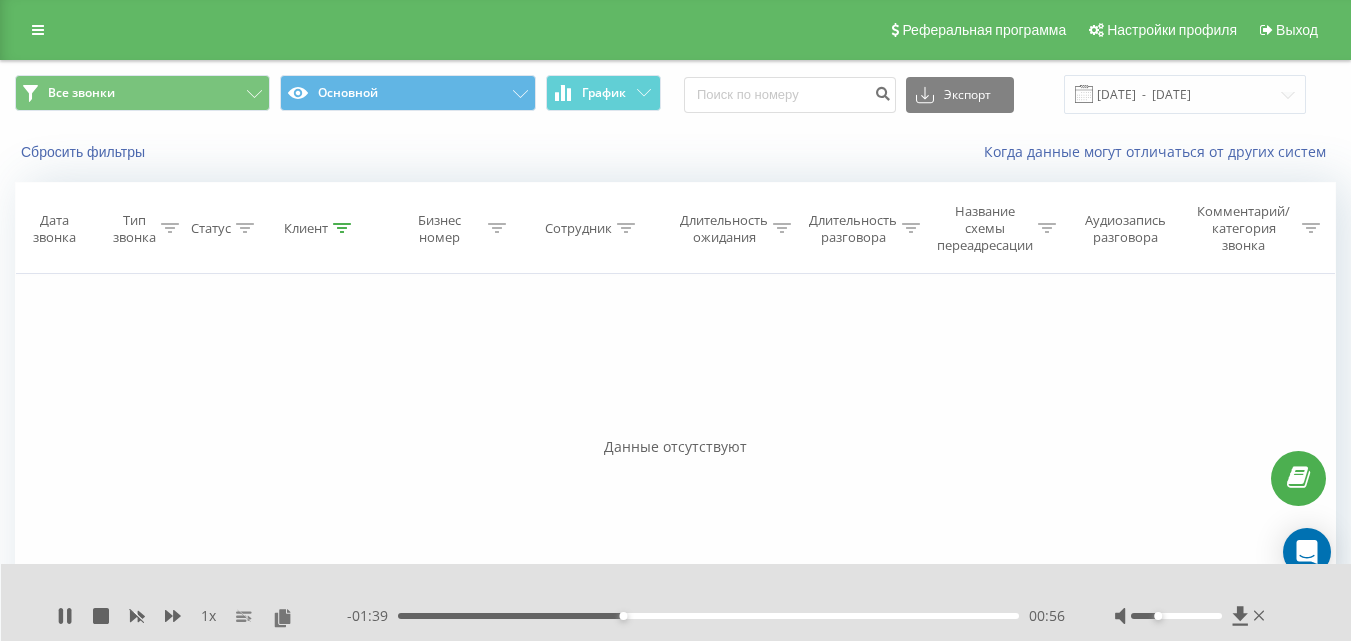 click 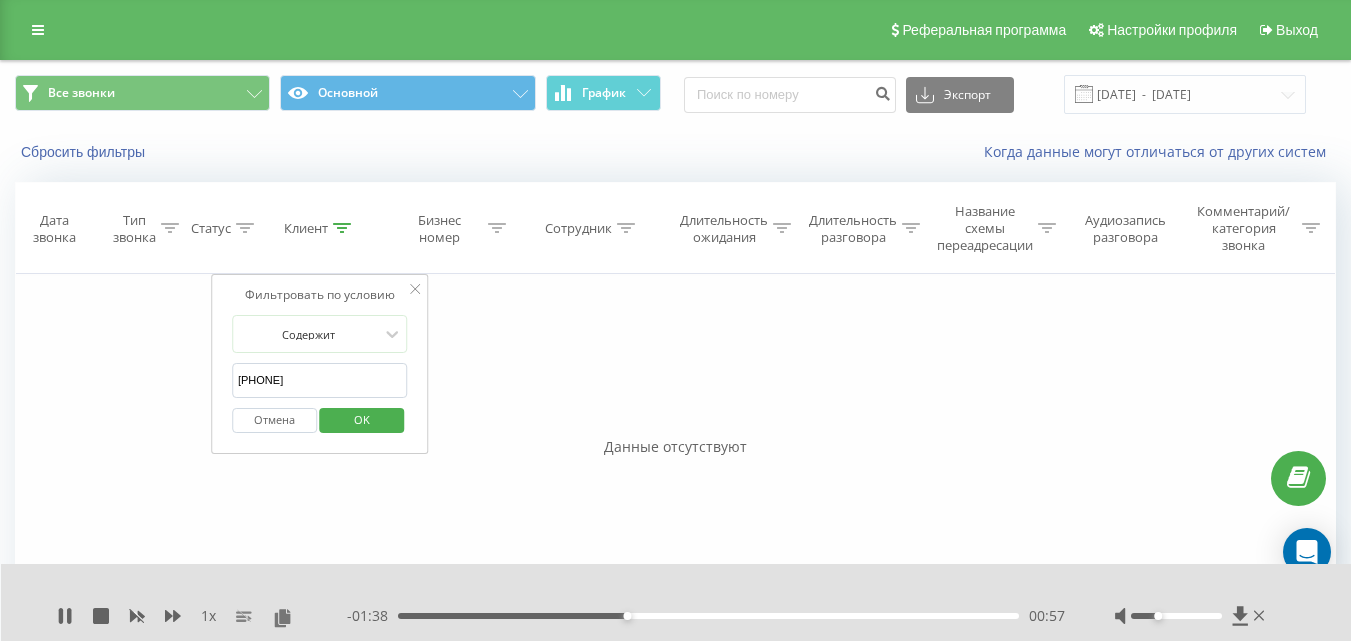 drag, startPoint x: 296, startPoint y: 379, endPoint x: 613, endPoint y: 349, distance: 318.41638 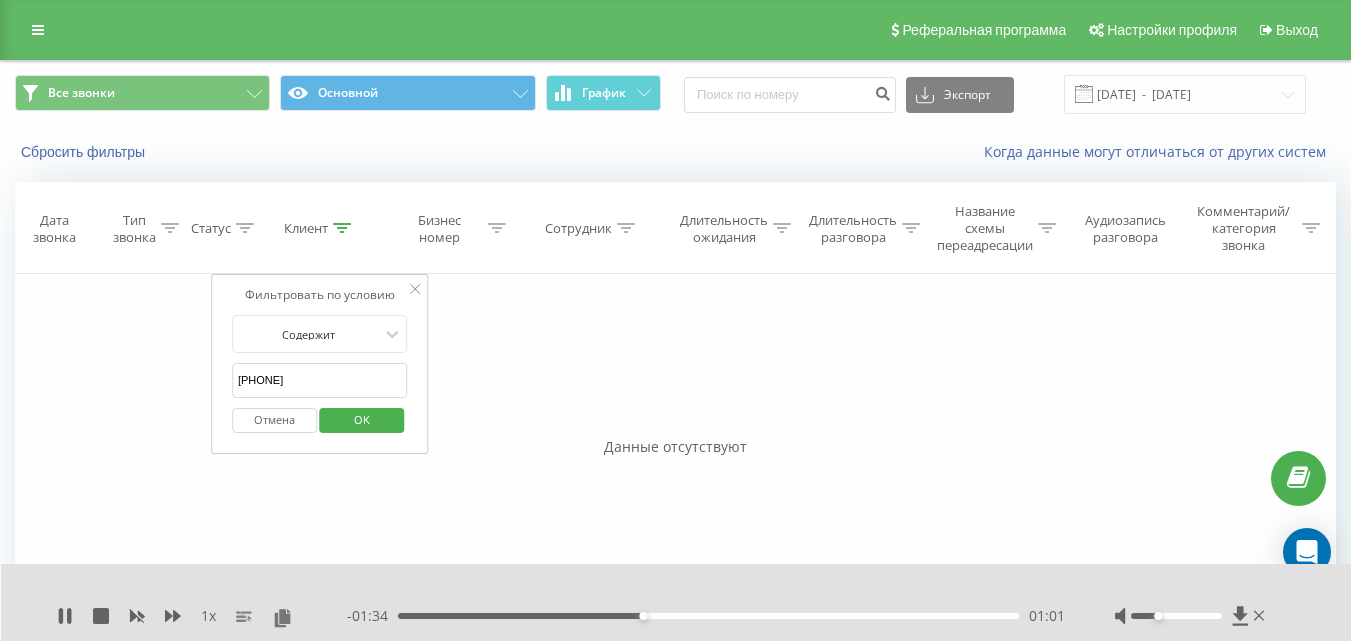 type on "[PHONE]" 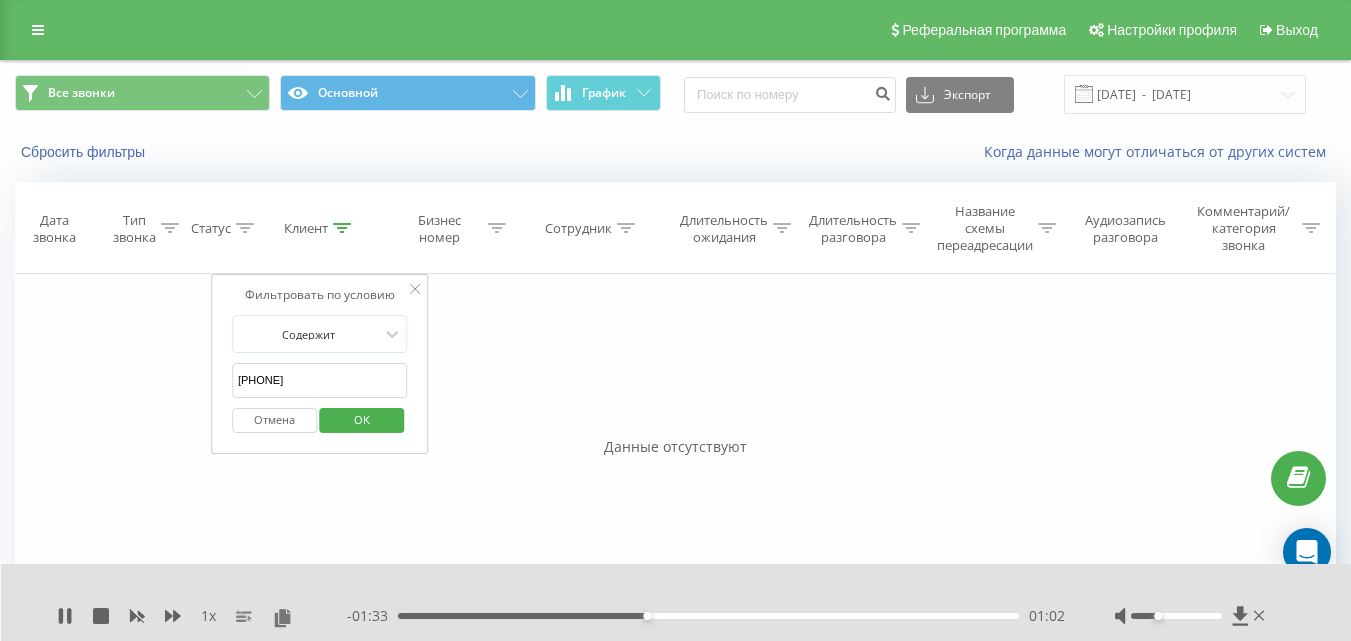click on "OK" at bounding box center [362, 420] 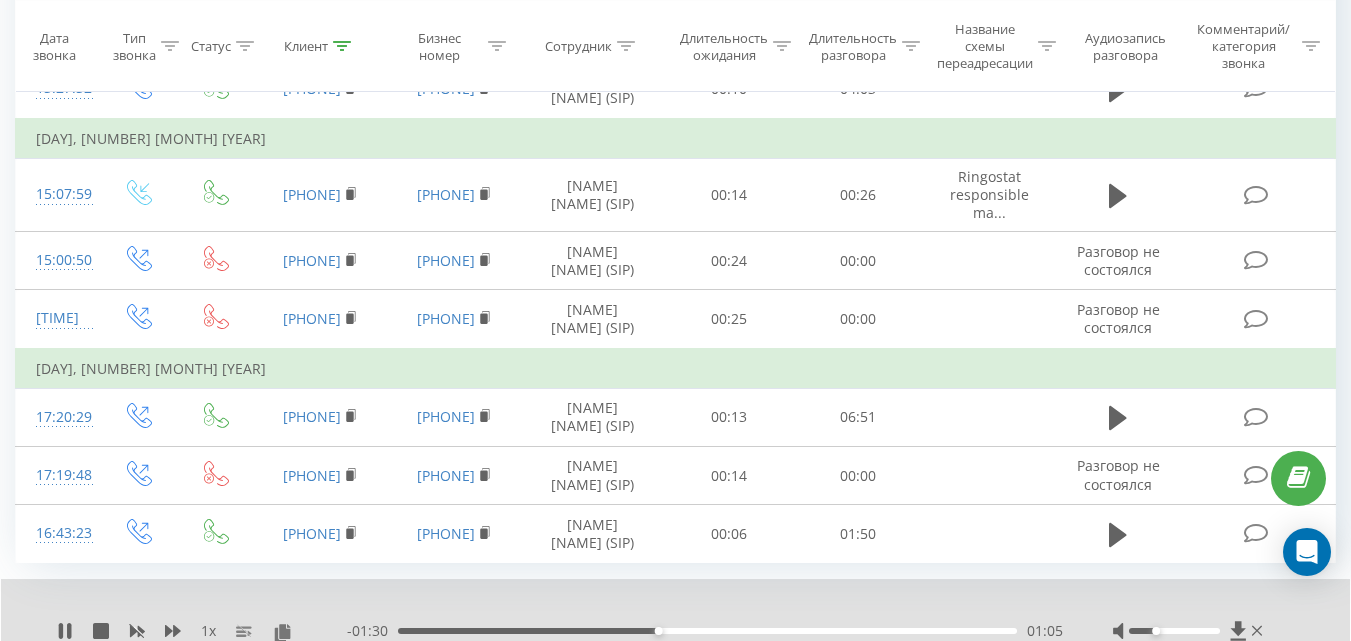 scroll, scrollTop: 880, scrollLeft: 0, axis: vertical 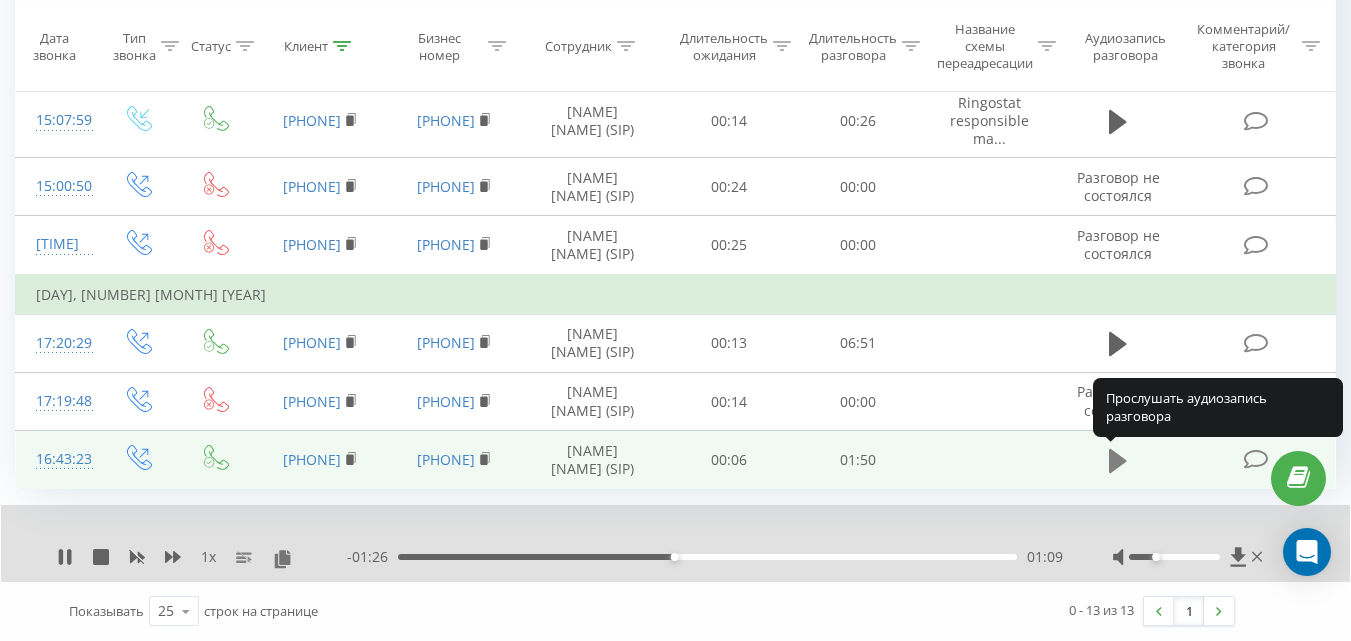 click 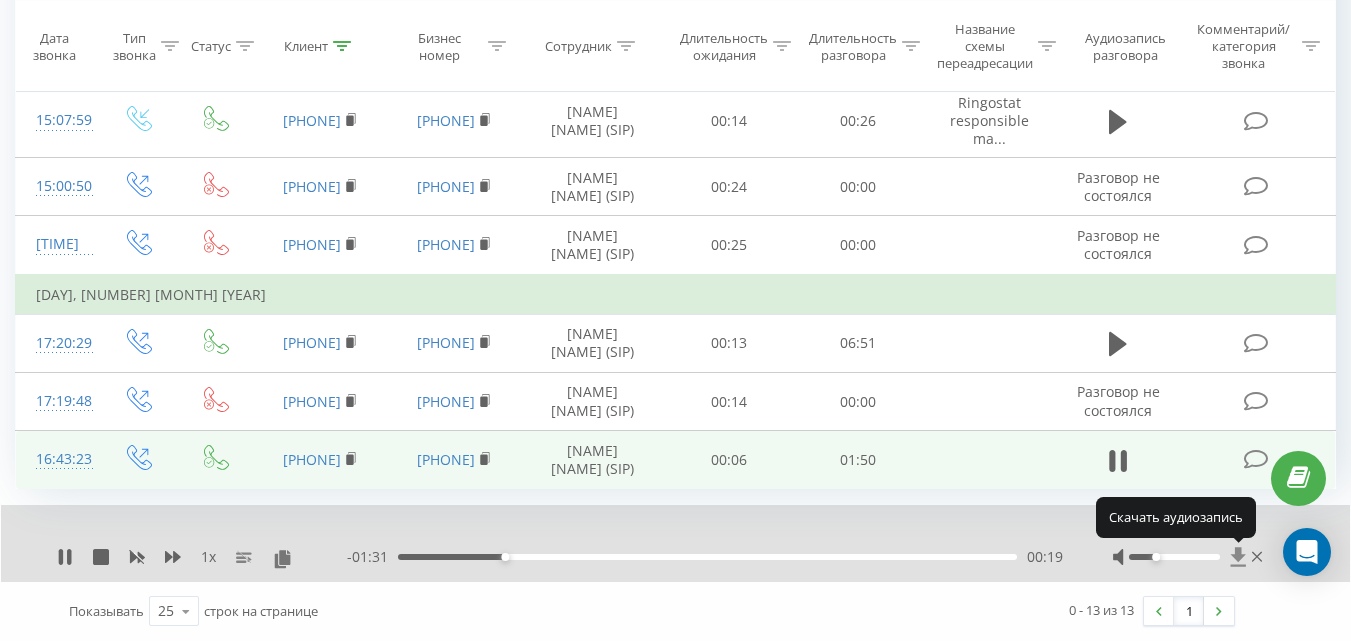 click 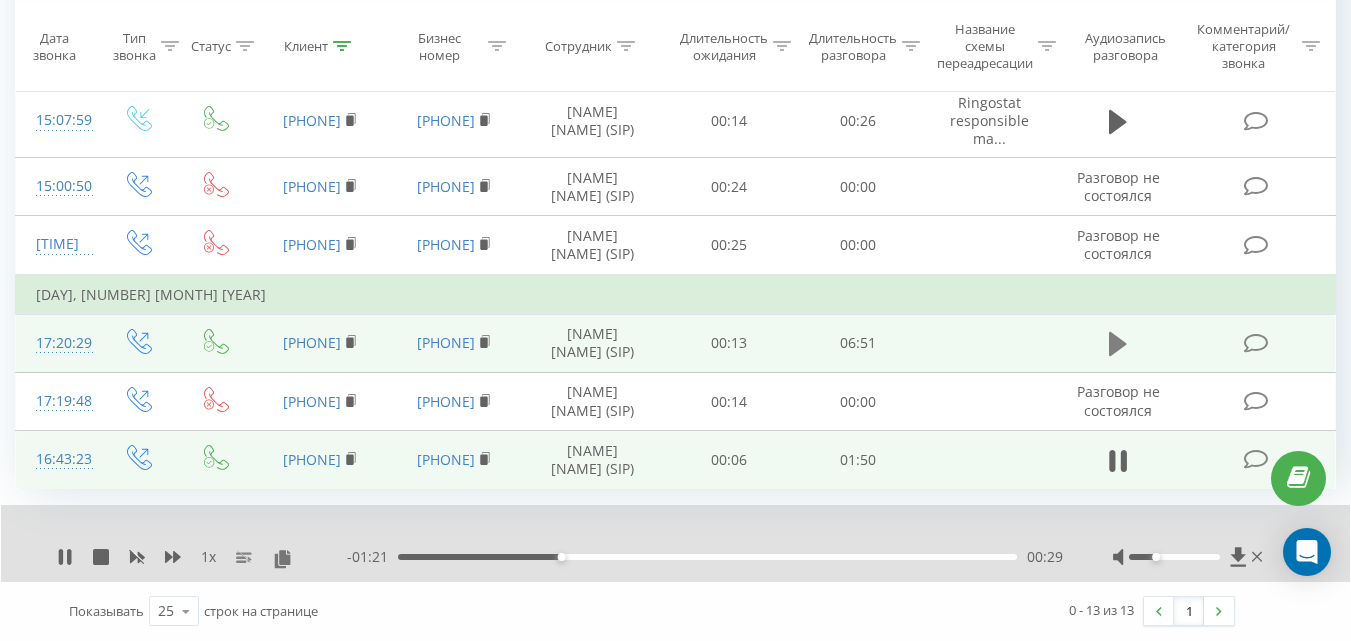 click 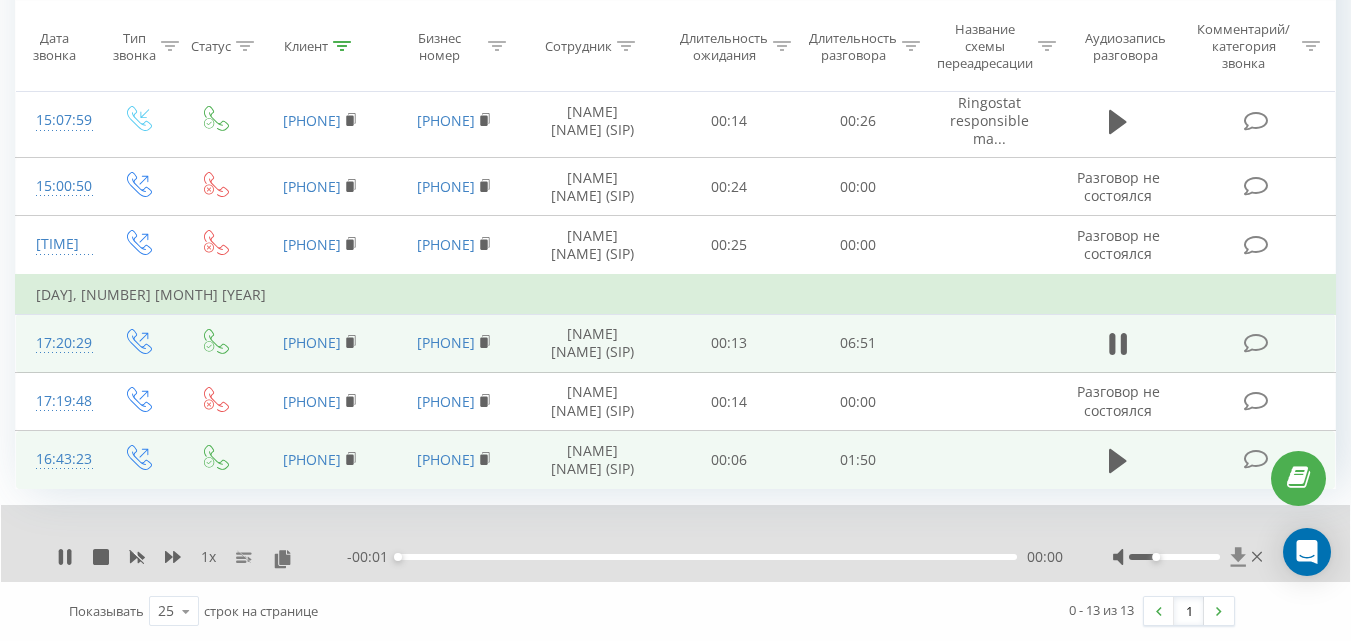 click 